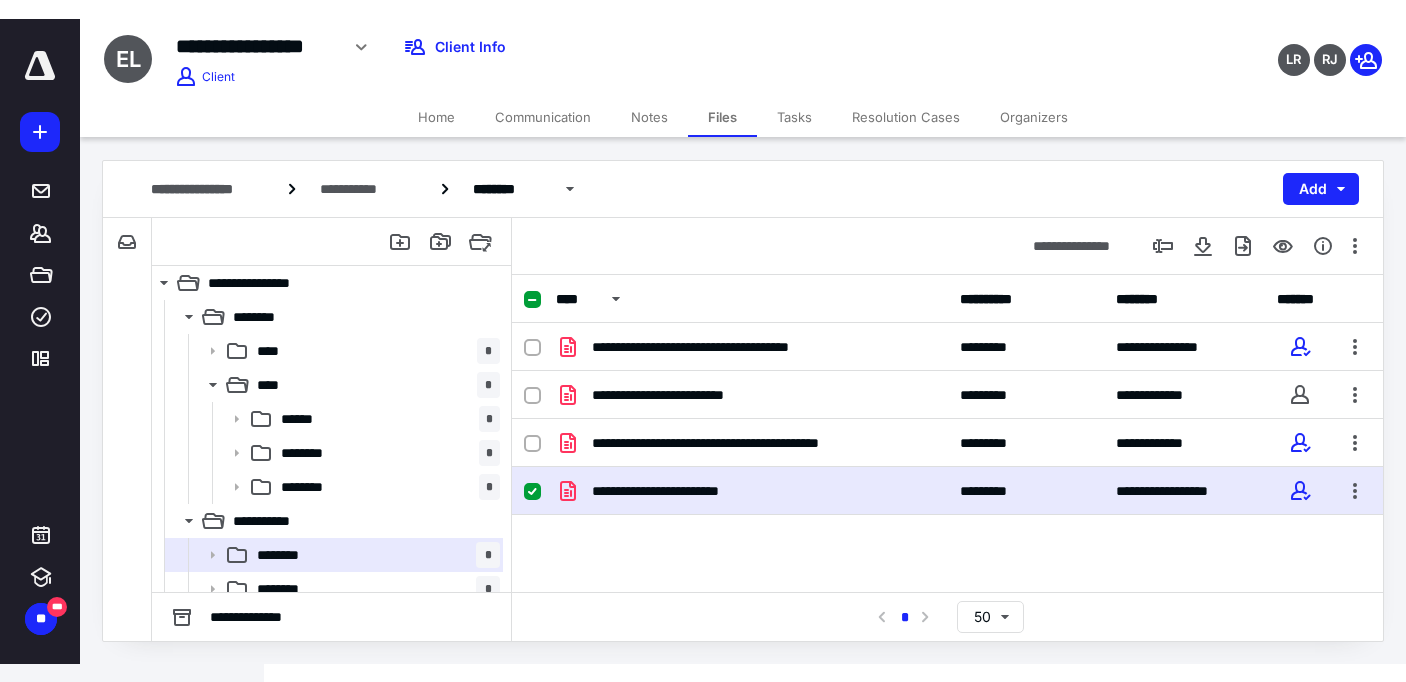 scroll, scrollTop: 0, scrollLeft: 0, axis: both 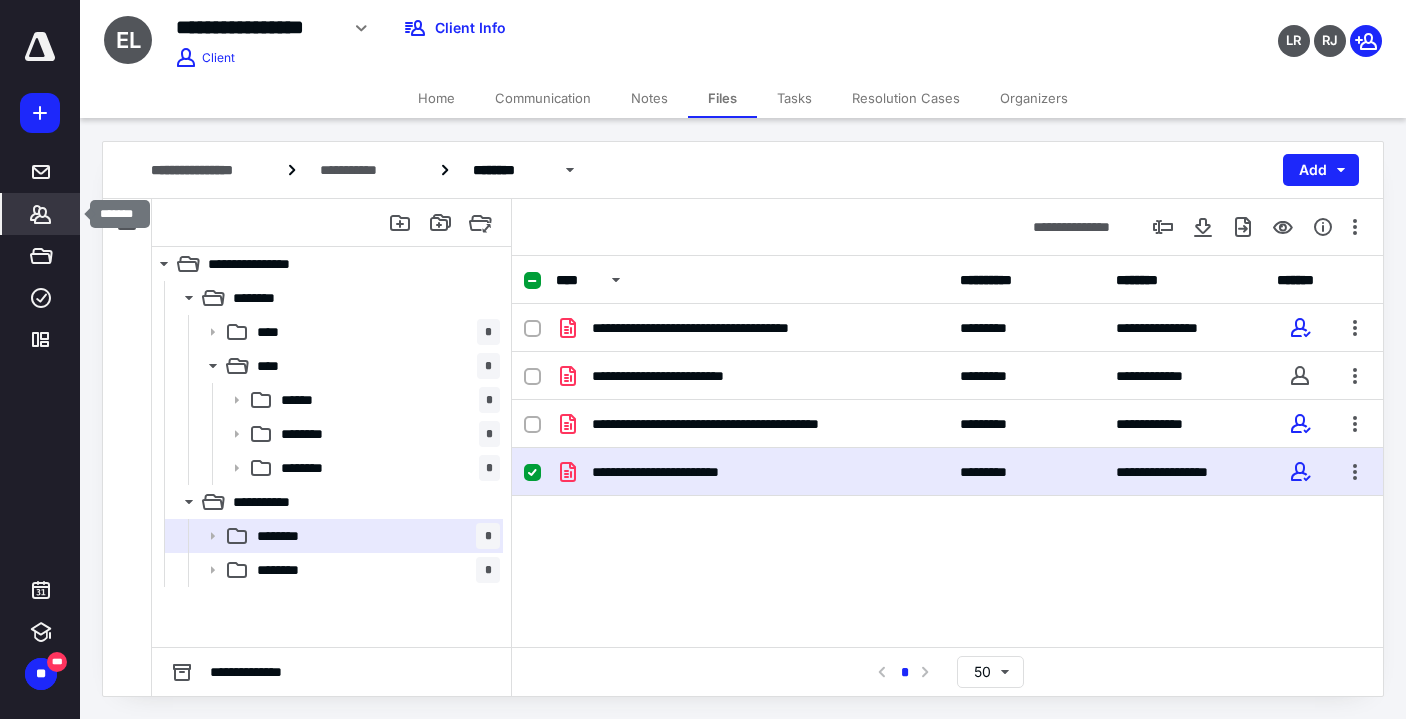 click on "*******" at bounding box center (41, 214) 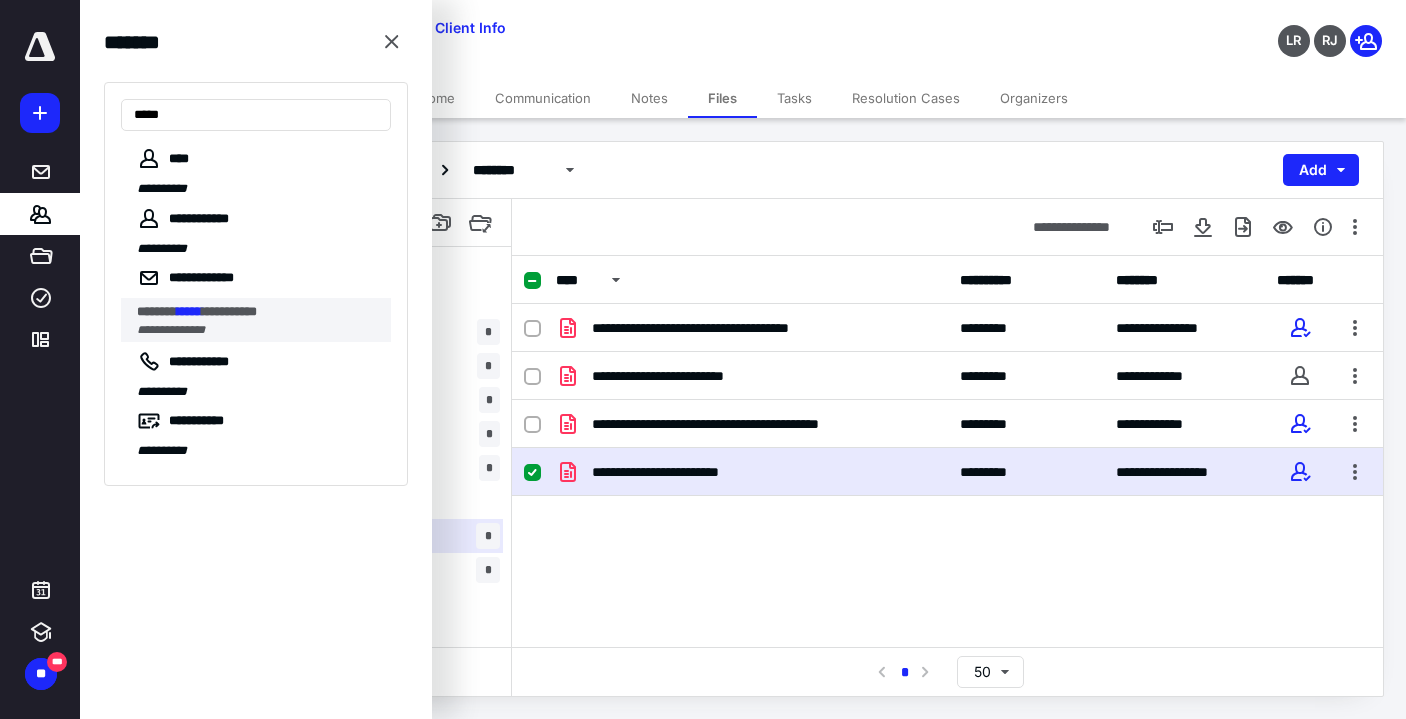 type on "*****" 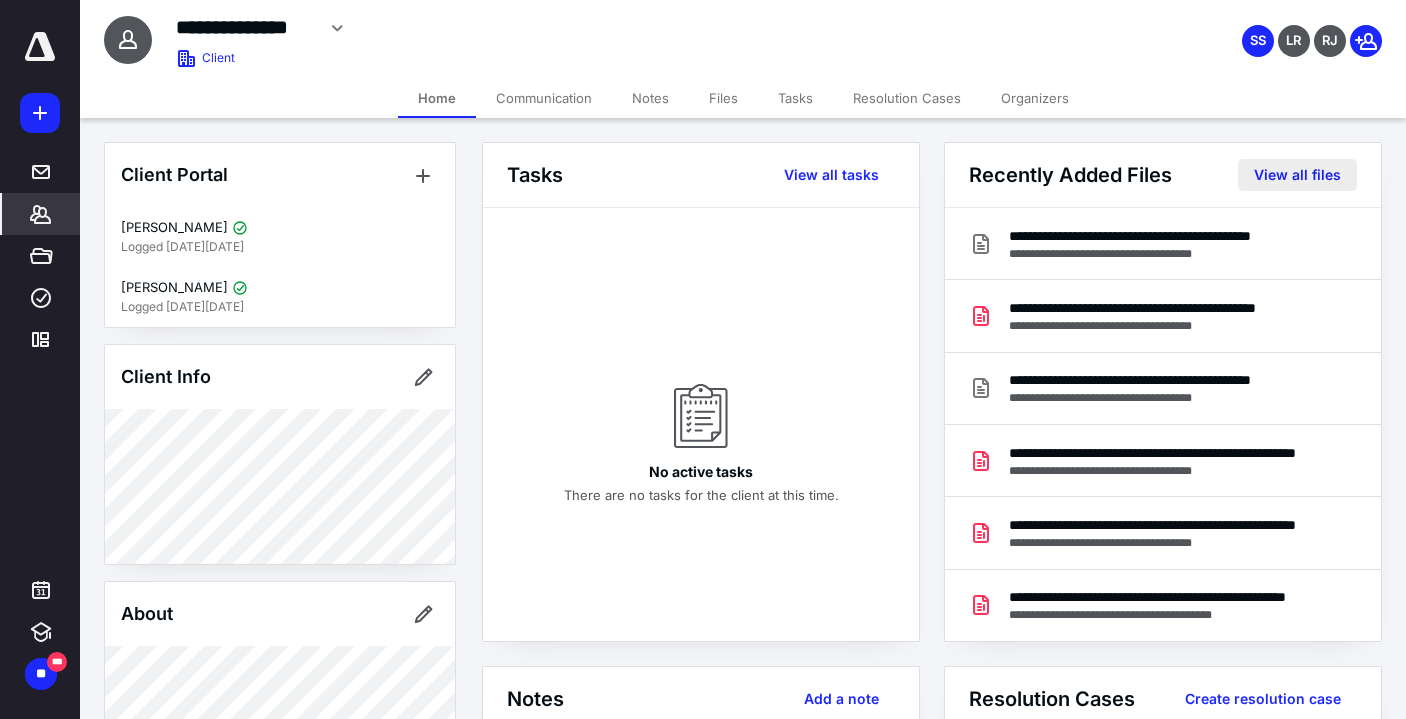 click on "View all files" at bounding box center (1297, 175) 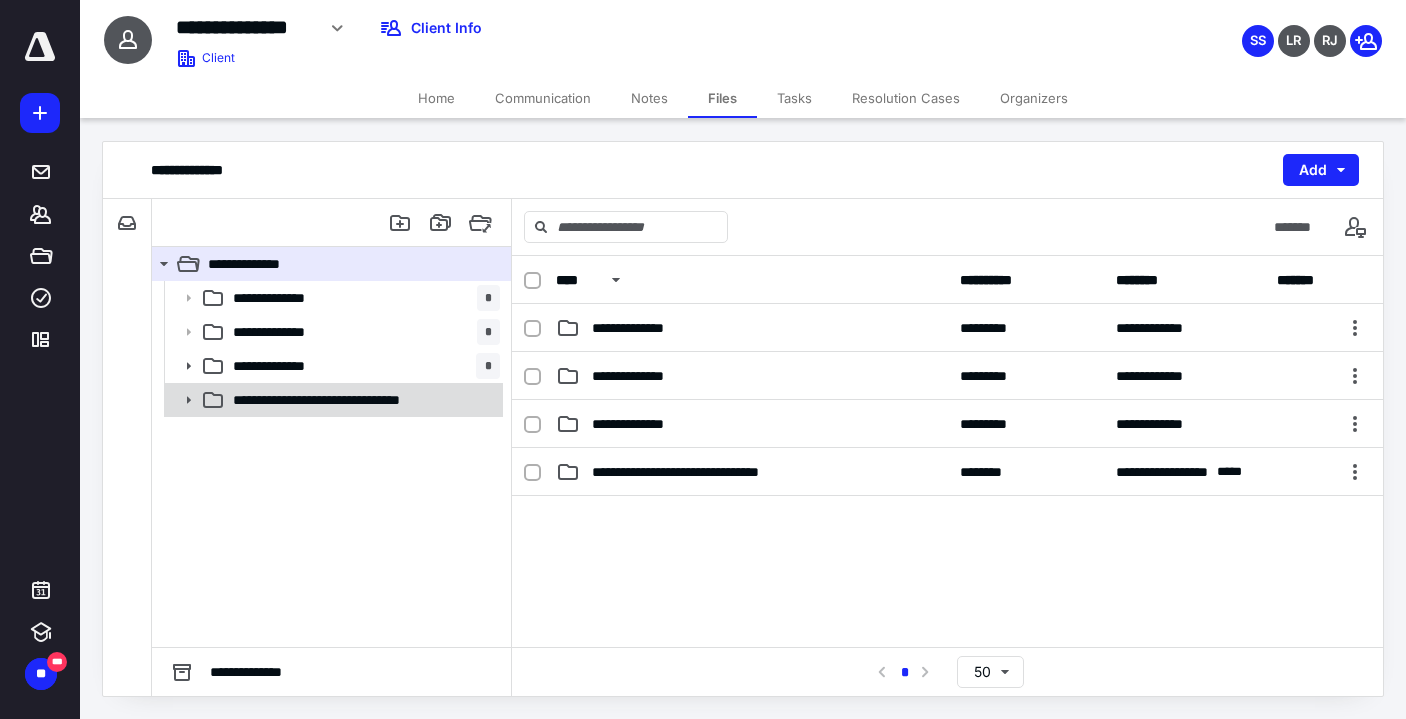 click 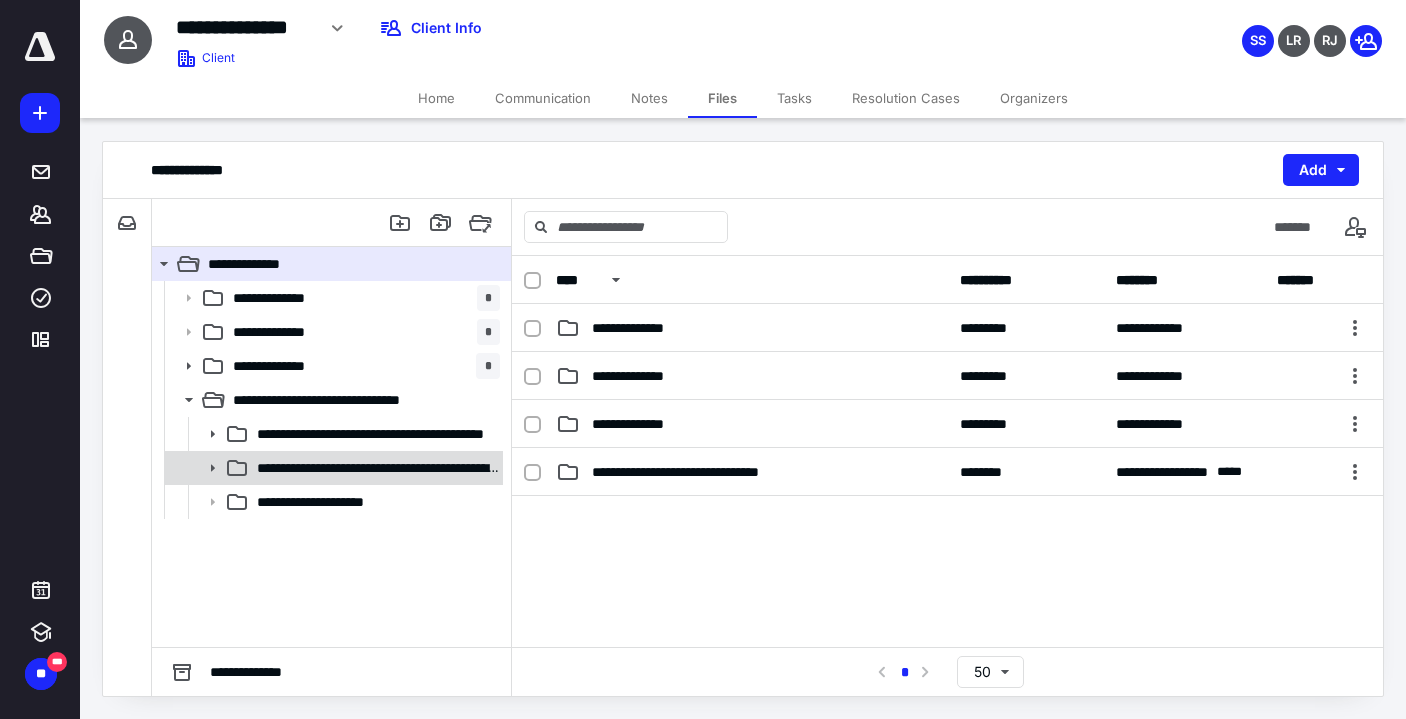 click 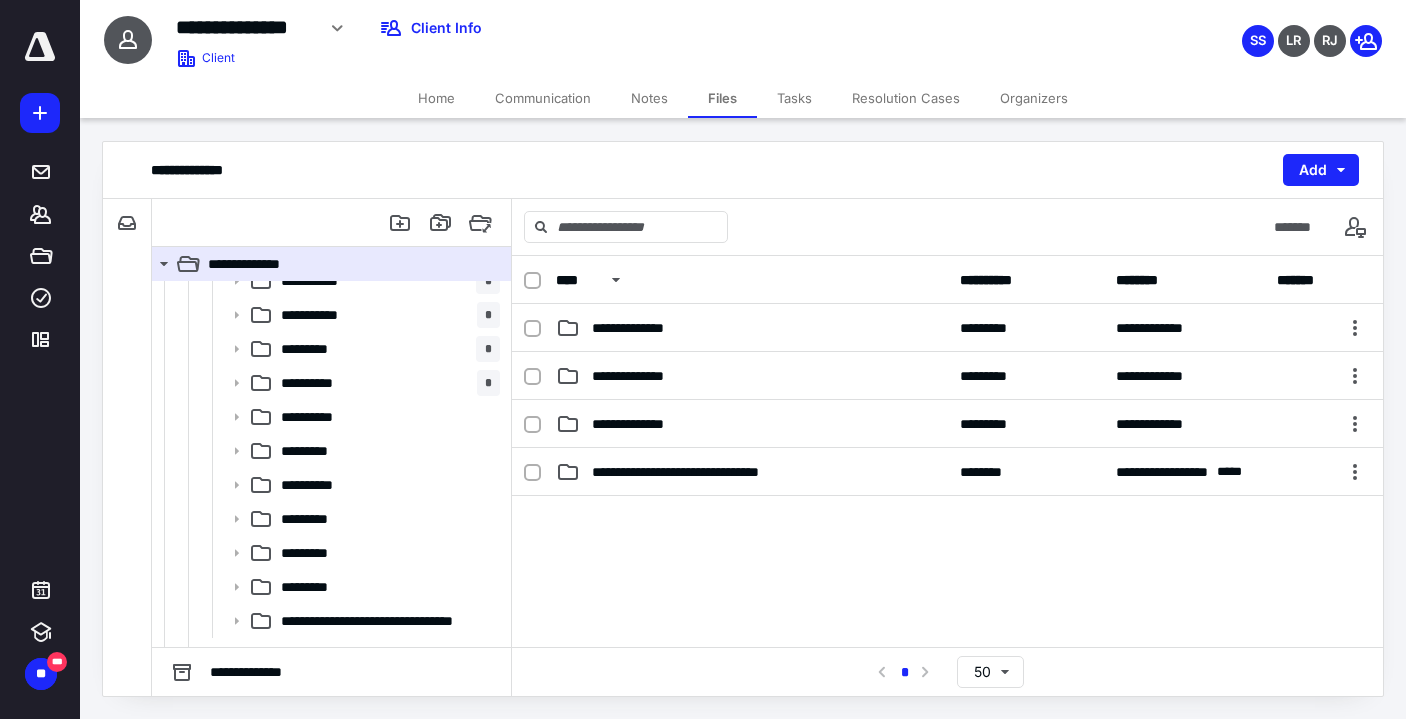 scroll, scrollTop: 314, scrollLeft: 0, axis: vertical 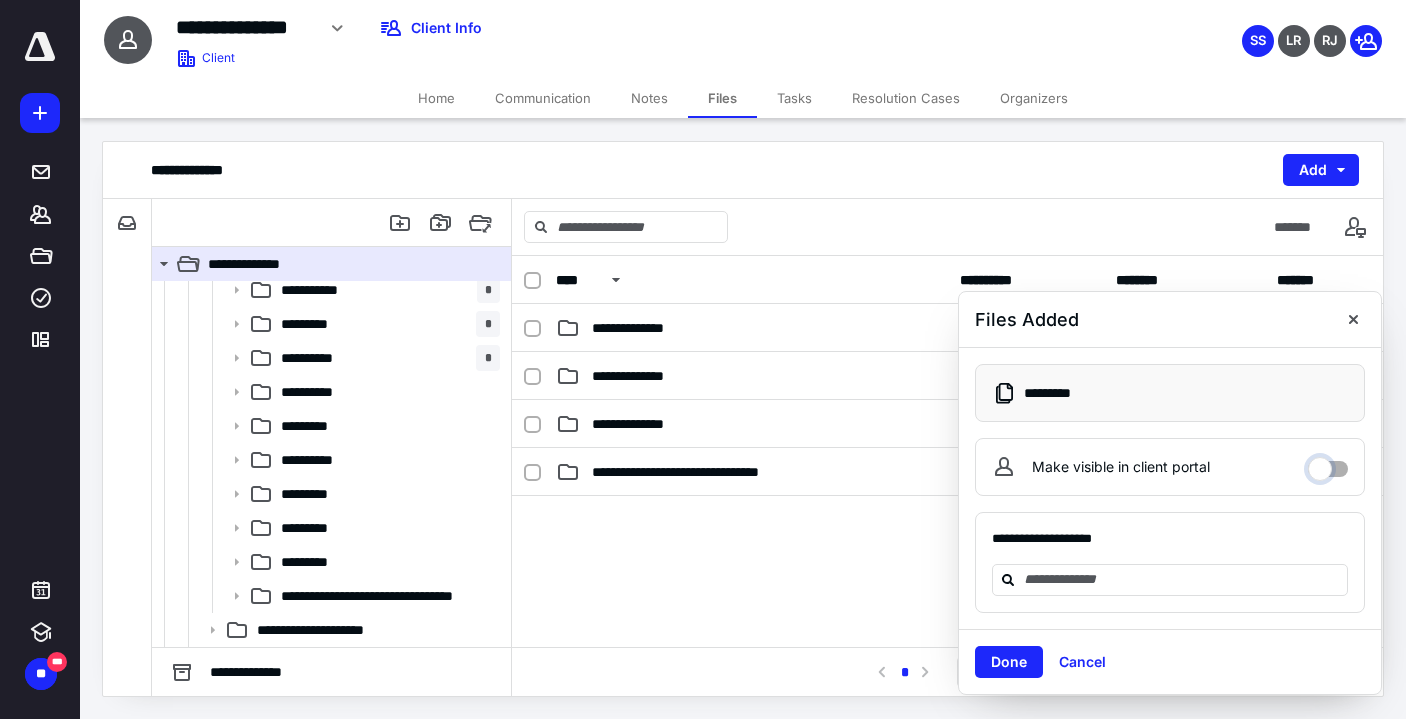 click on "Make visible in client portal" at bounding box center [1328, 464] 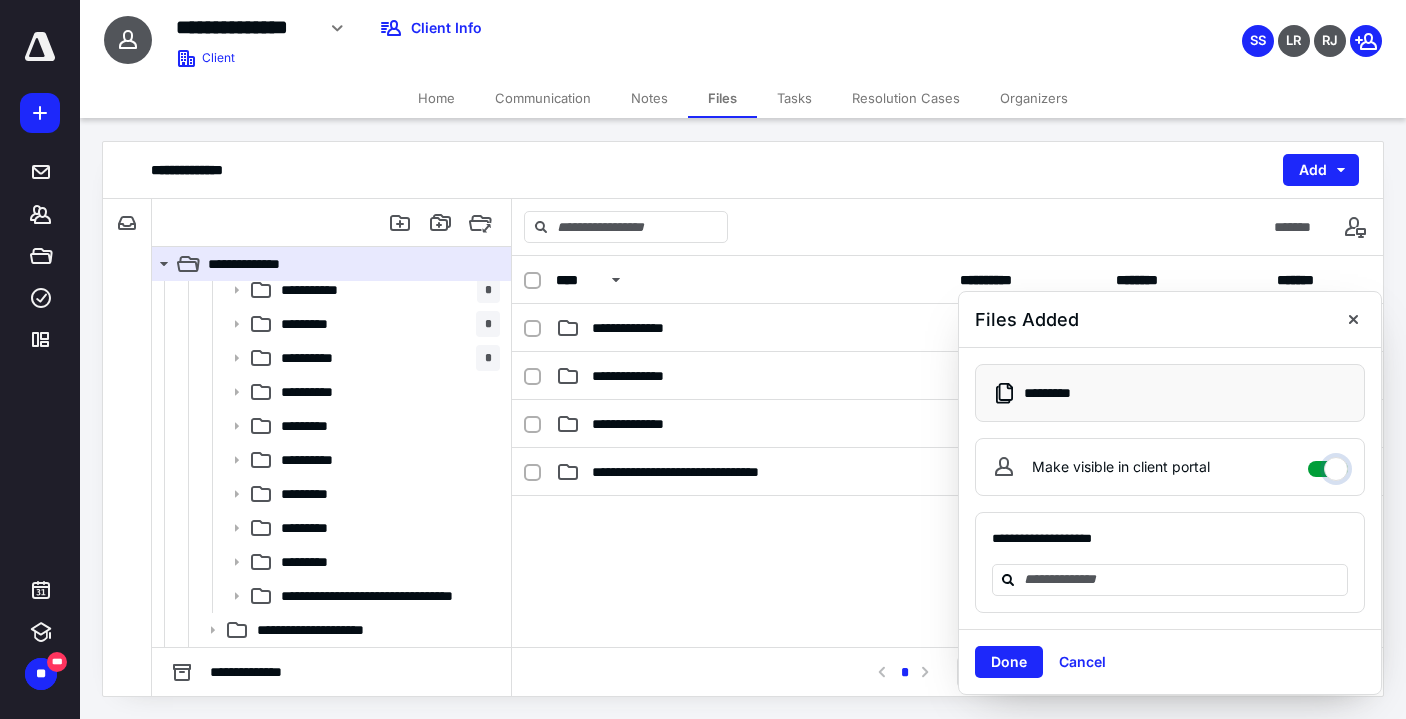 checkbox on "****" 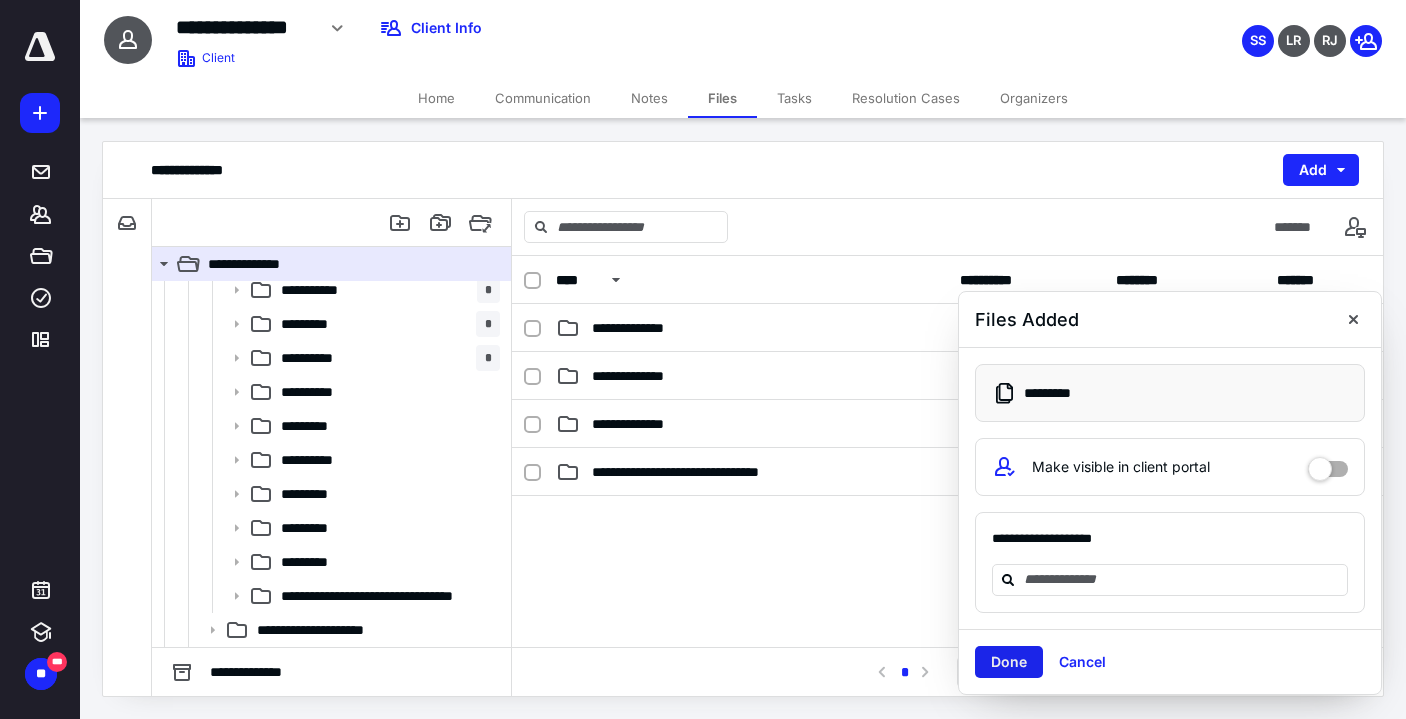 click on "Done" at bounding box center (1009, 662) 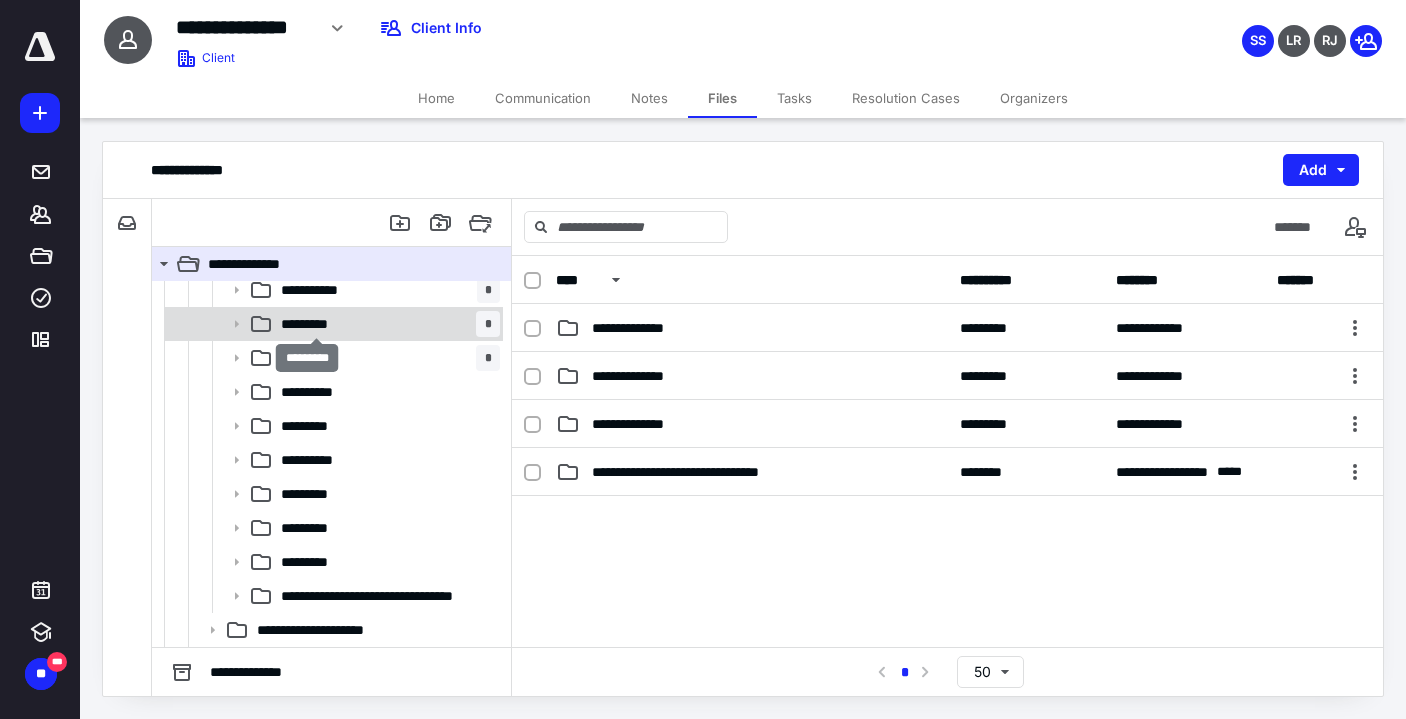 click on "*********" at bounding box center [316, 324] 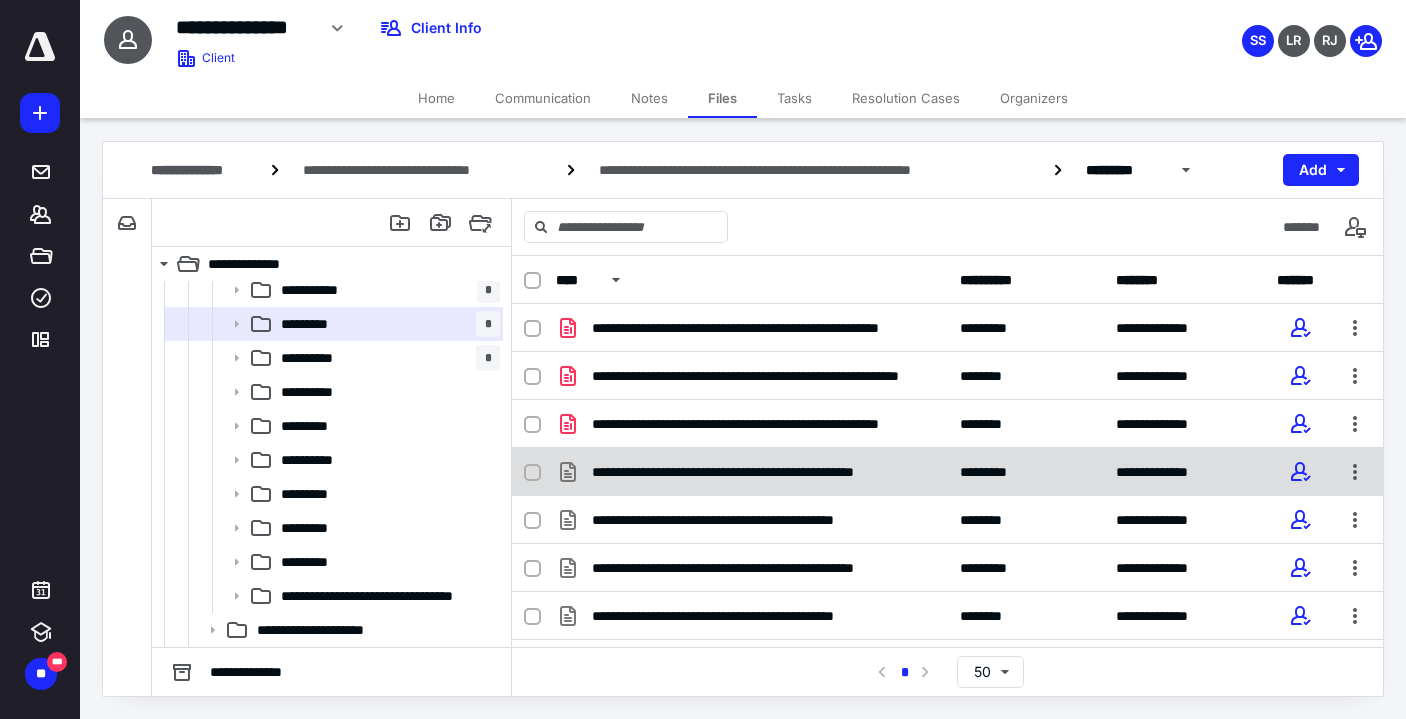 scroll, scrollTop: 89, scrollLeft: 0, axis: vertical 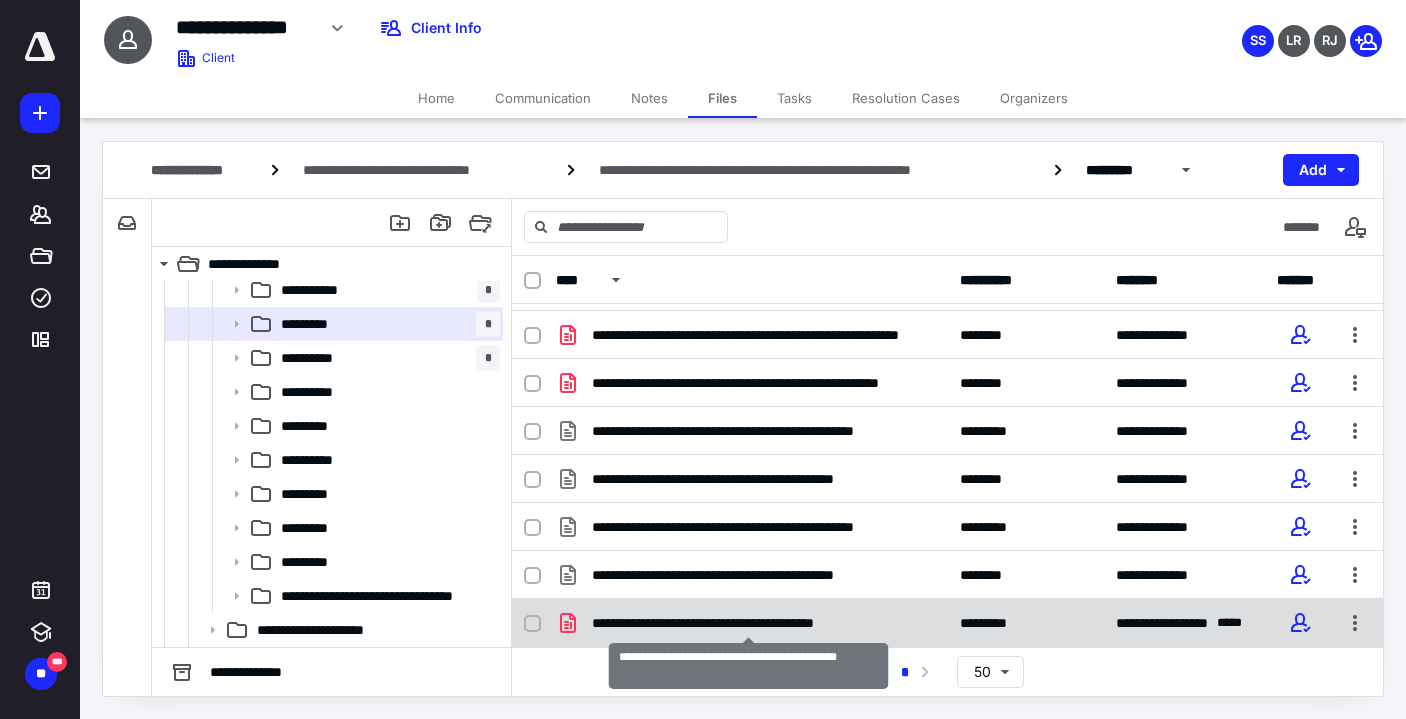 click on "**********" at bounding box center (748, 623) 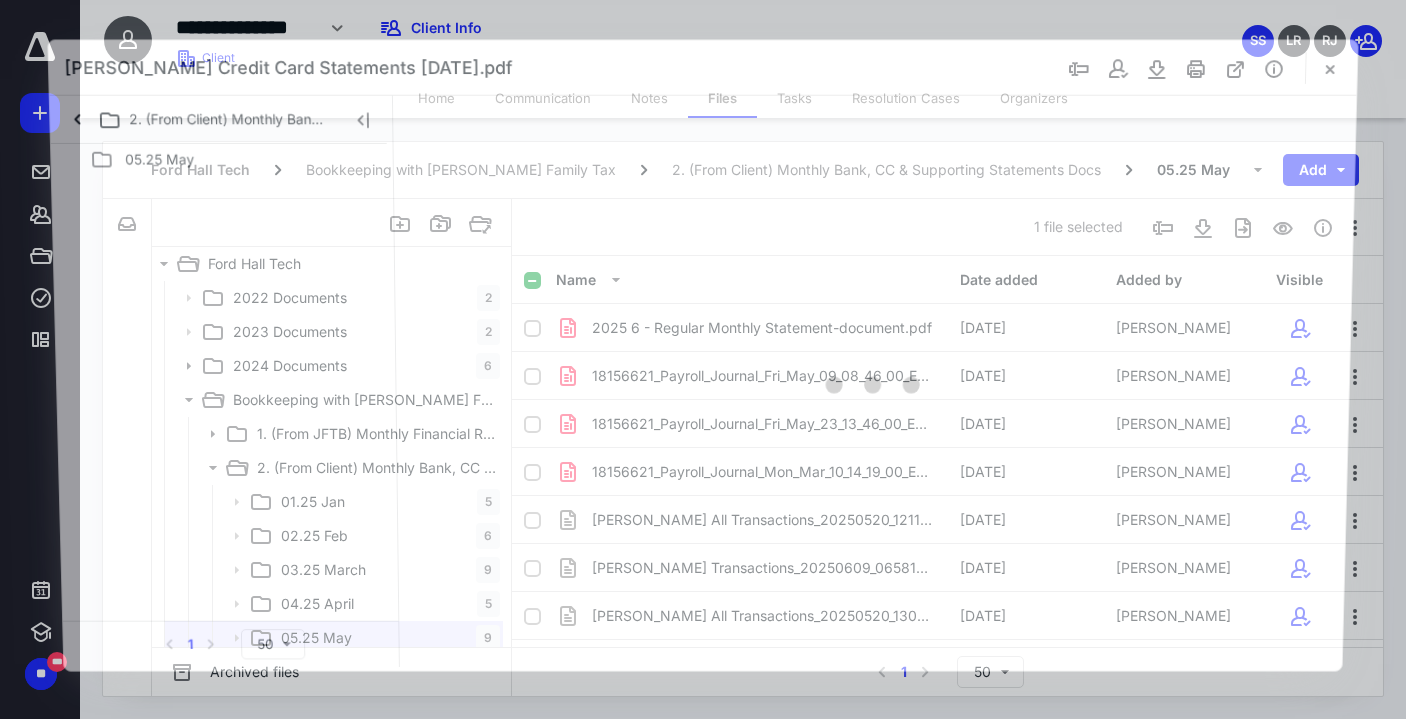 scroll, scrollTop: 314, scrollLeft: 0, axis: vertical 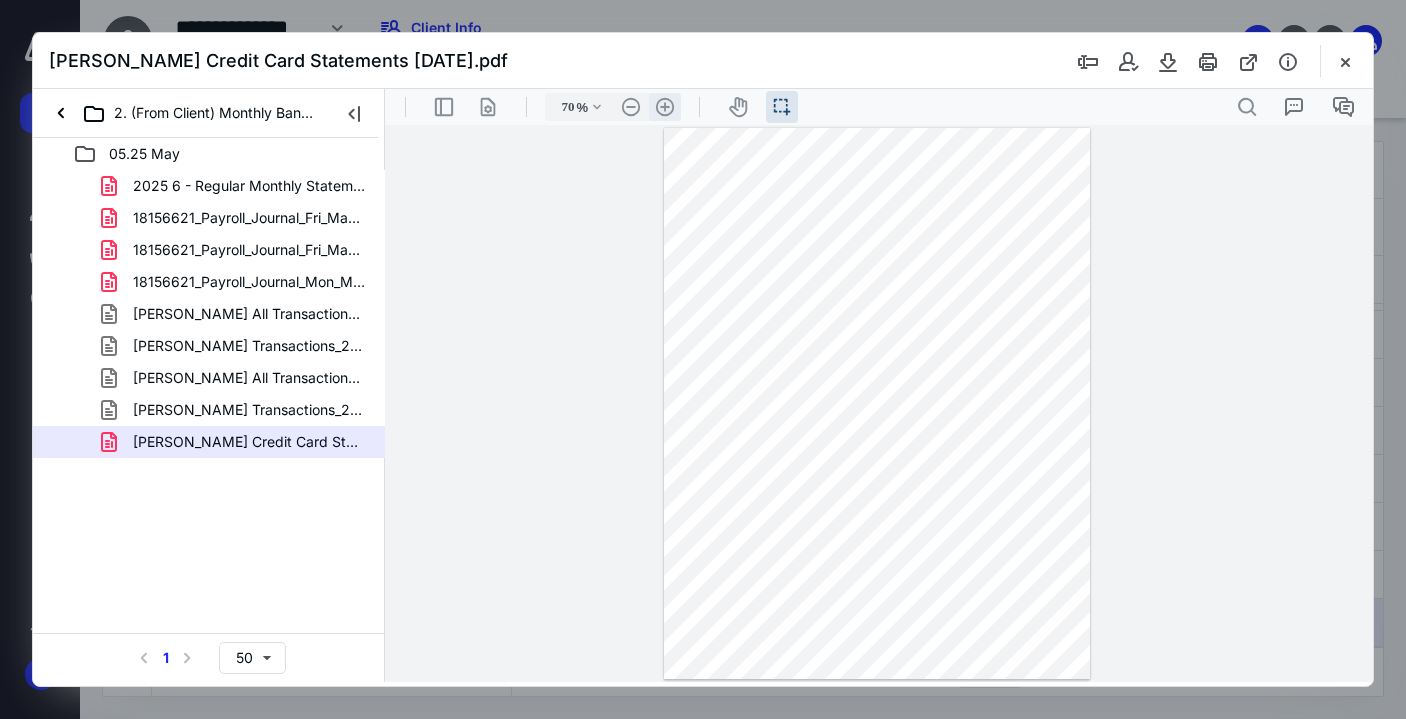 click on ".cls-1{fill:#abb0c4;} icon - header - zoom - in - line" at bounding box center (665, 107) 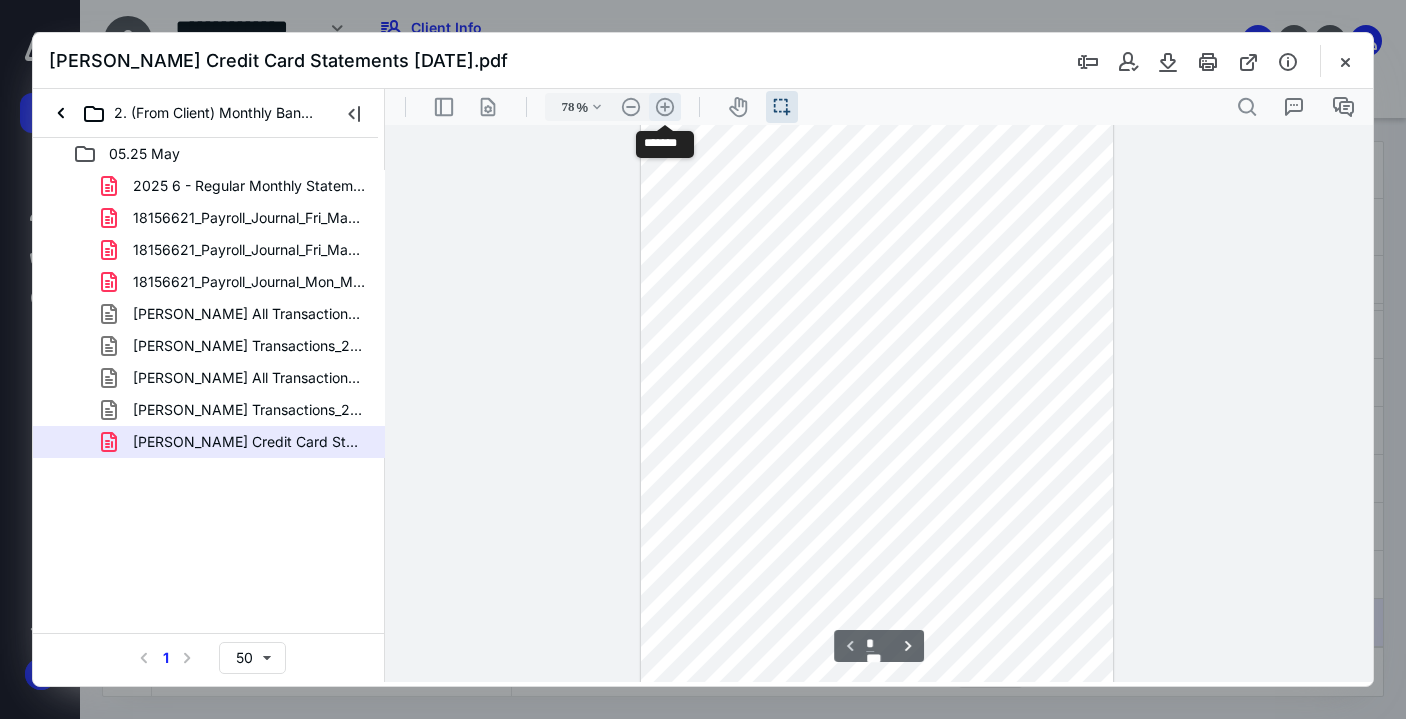 click on ".cls-1{fill:#abb0c4;} icon - header - zoom - in - line" at bounding box center (665, 107) 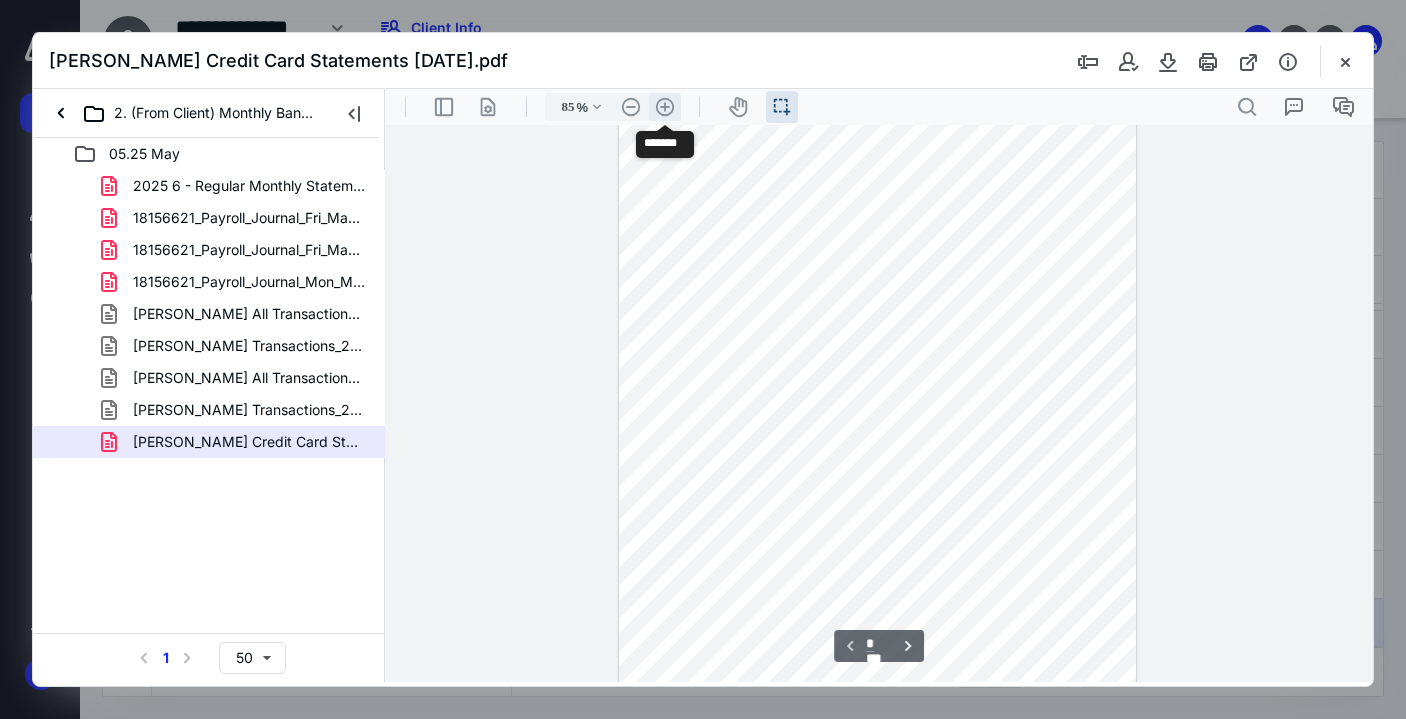 click on ".cls-1{fill:#abb0c4;} icon - header - zoom - in - line" at bounding box center (665, 107) 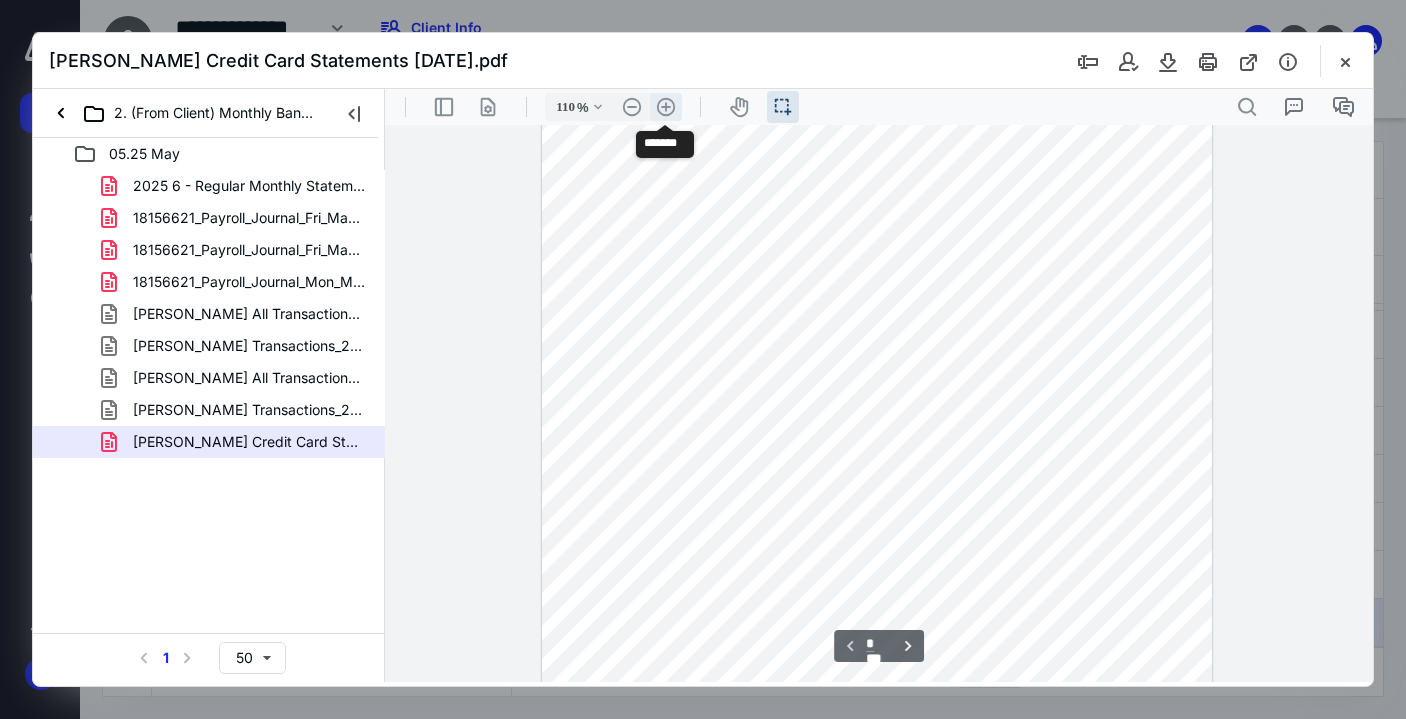click on ".cls-1{fill:#abb0c4;} icon - header - zoom - in - line" at bounding box center (666, 107) 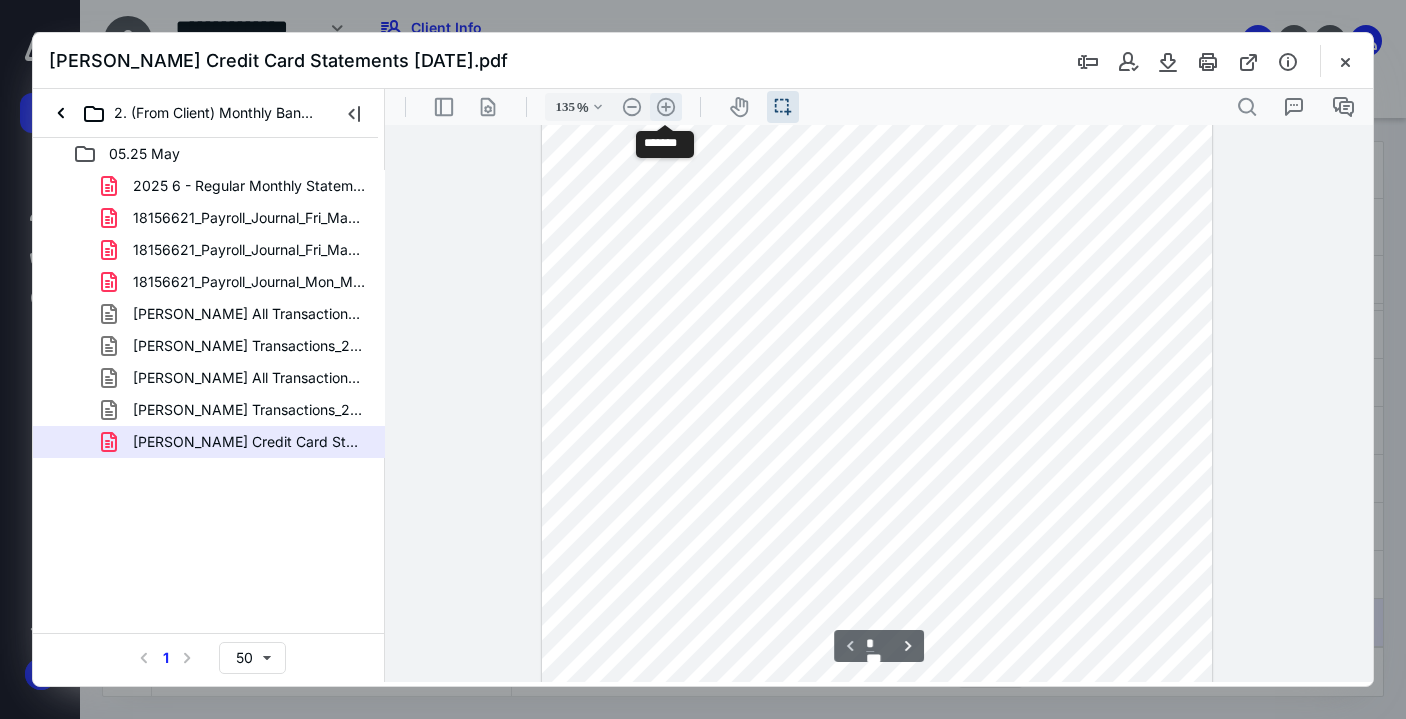 scroll, scrollTop: 243, scrollLeft: 0, axis: vertical 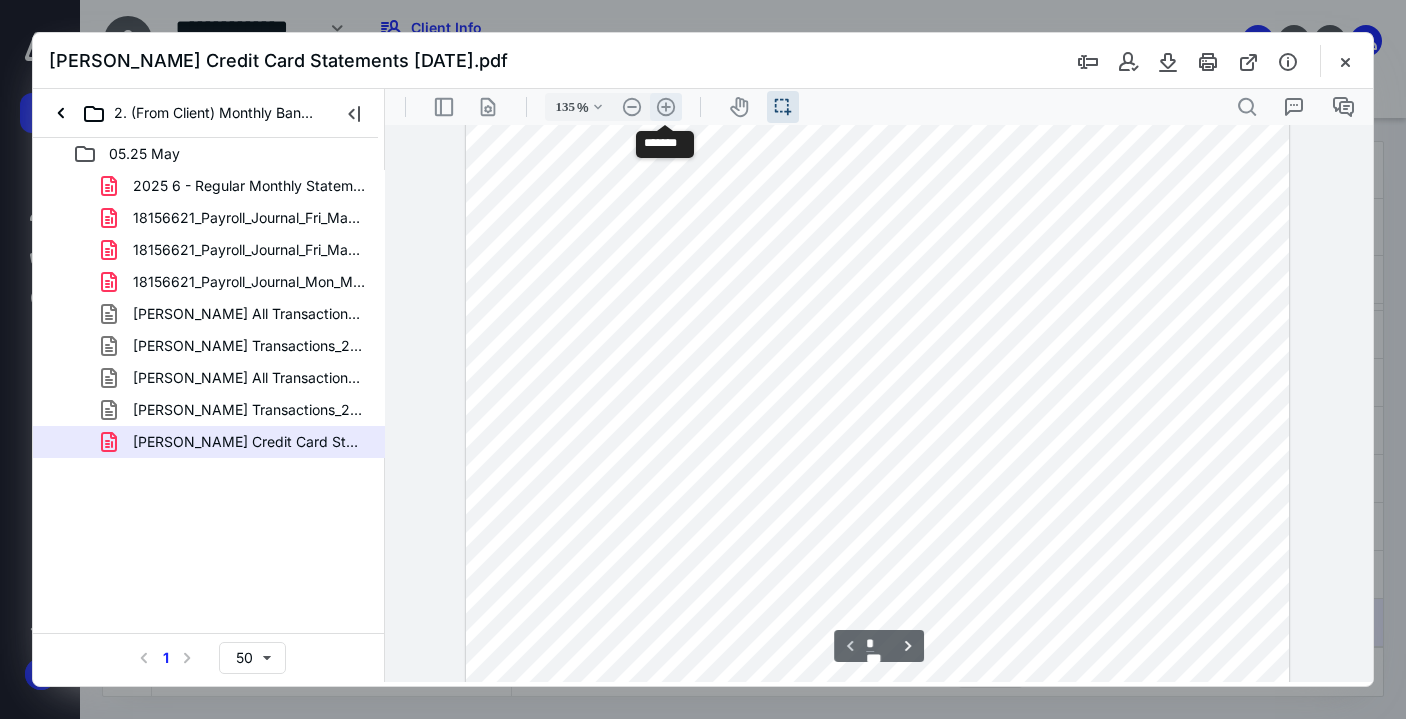 click on ".cls-1{fill:#abb0c4;} icon - header - zoom - in - line" at bounding box center [666, 107] 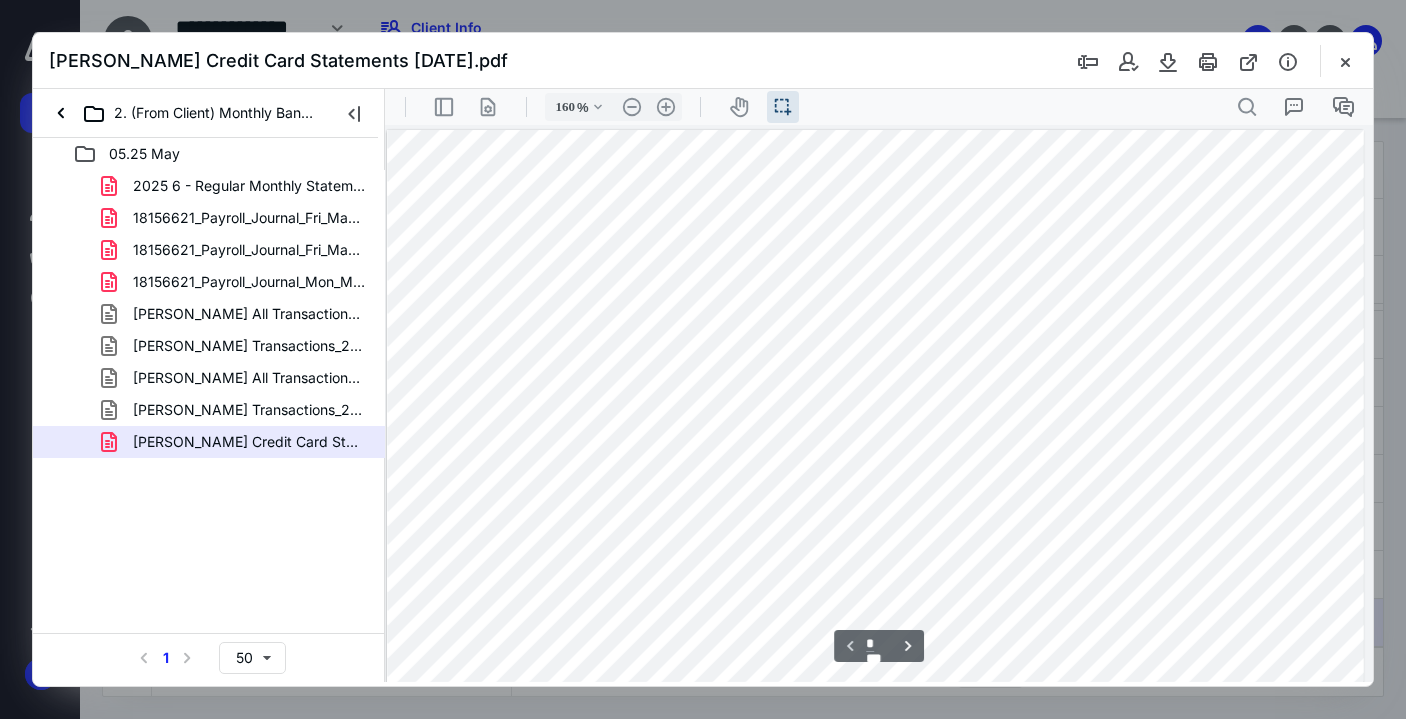 scroll, scrollTop: 0, scrollLeft: 6, axis: horizontal 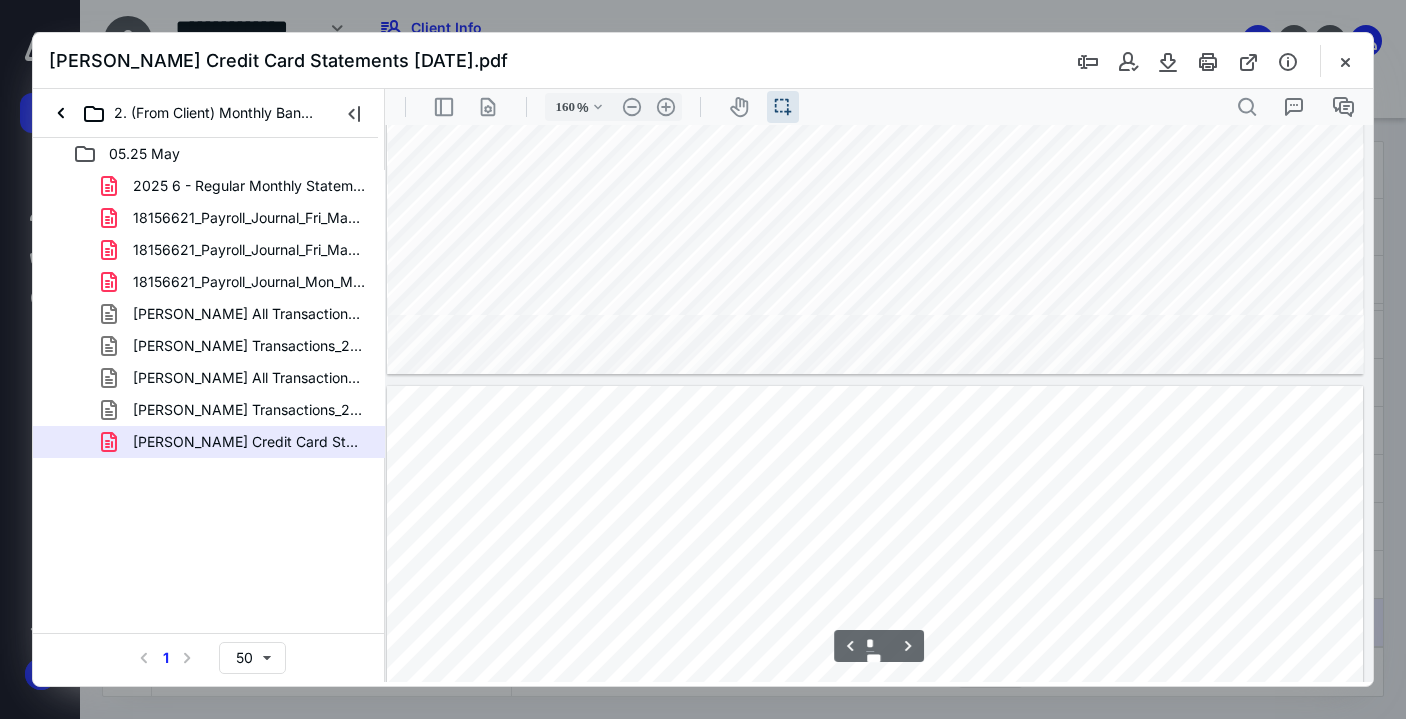 type on "*" 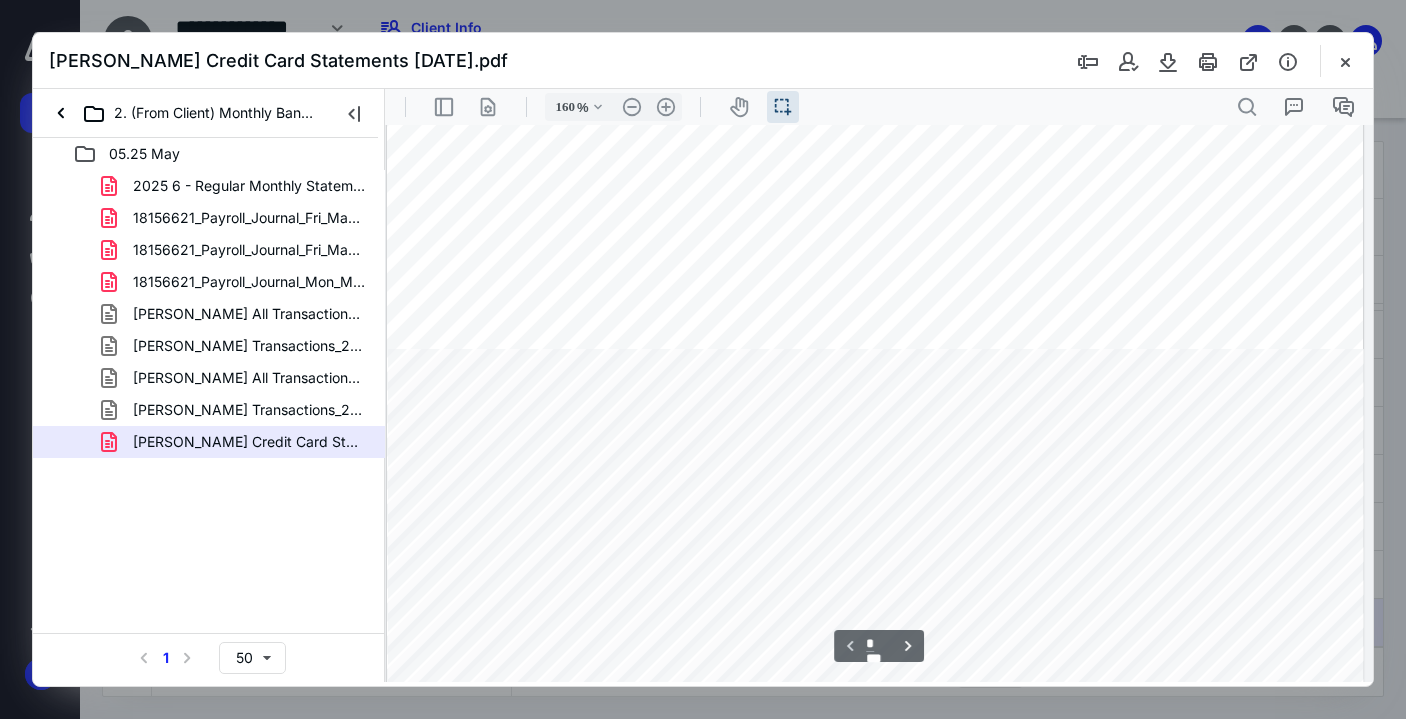 scroll, scrollTop: 0, scrollLeft: 6, axis: horizontal 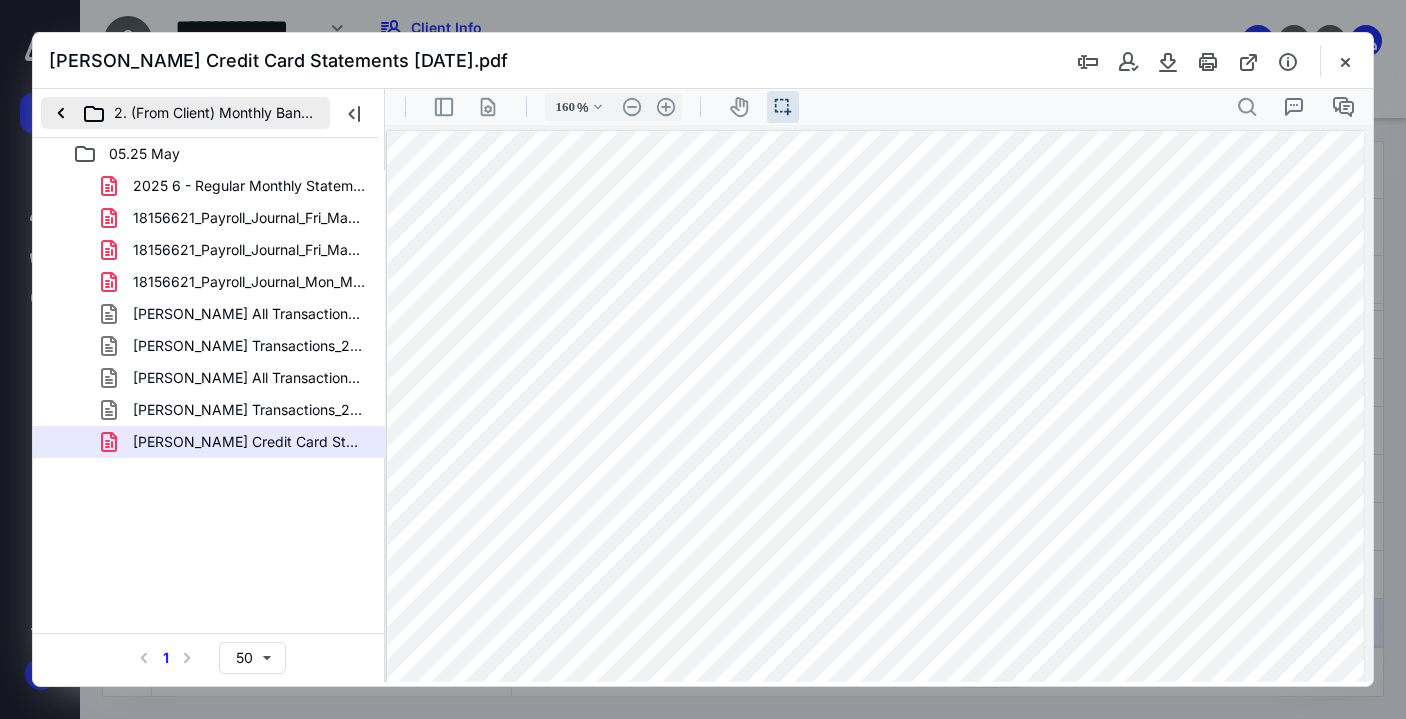 click on "2. (From Client) Monthly Bank, CC & Supporting Statements Docs" at bounding box center (185, 113) 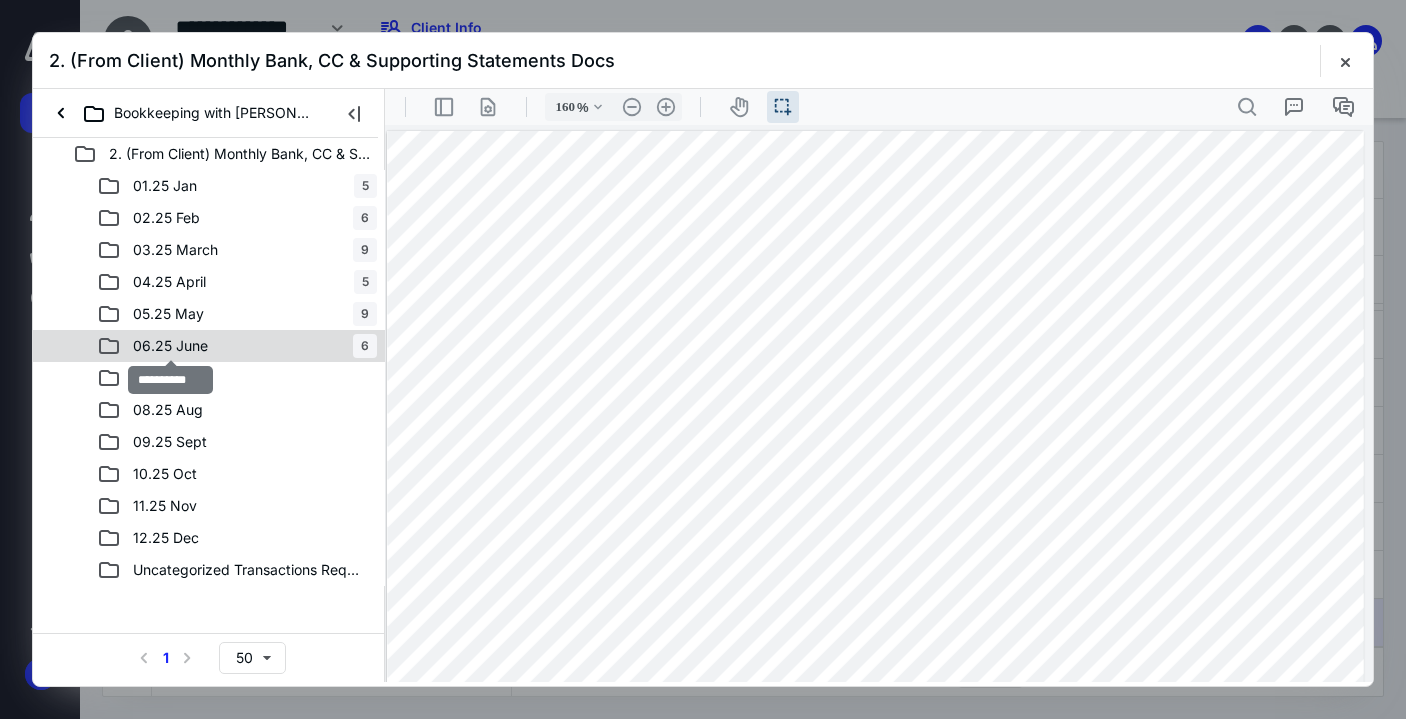 click on "06.25 June" at bounding box center [170, 346] 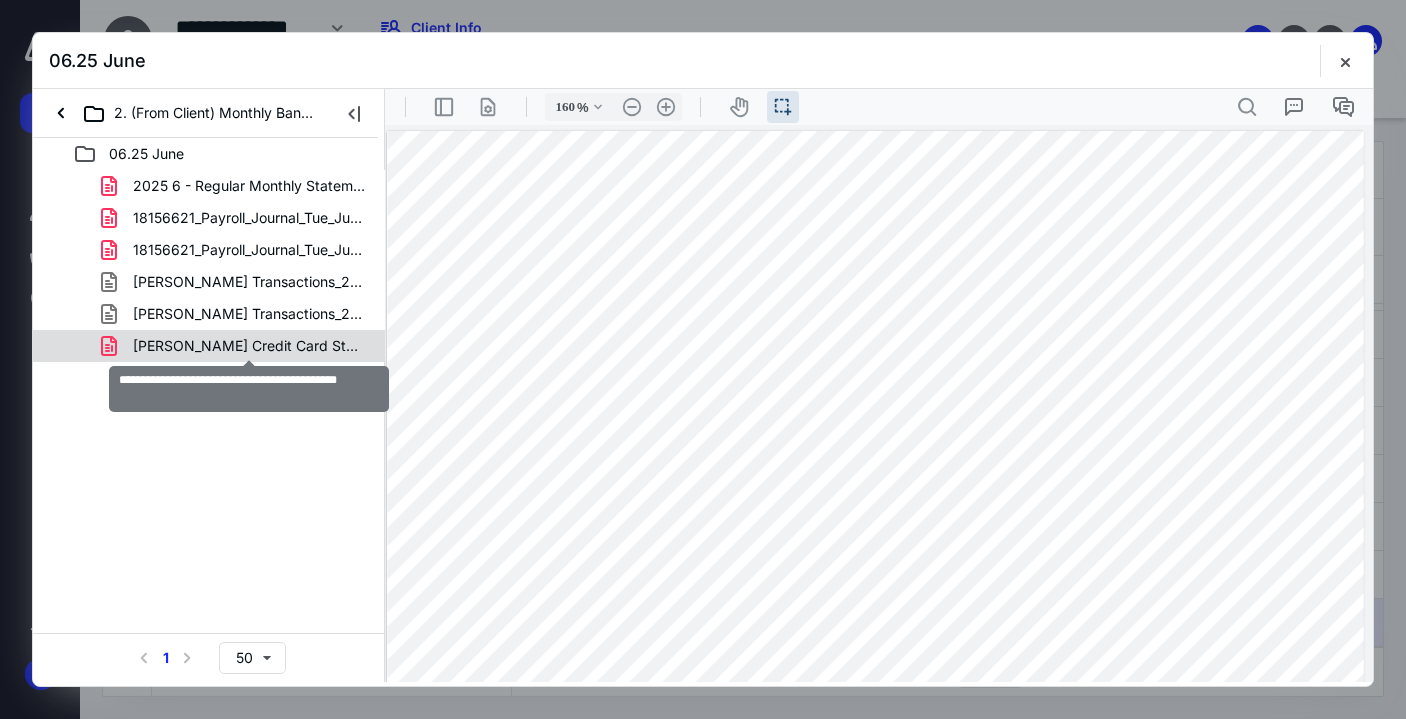 click on "[PERSON_NAME] Credit Card Statements [DATE].pdf" at bounding box center [249, 346] 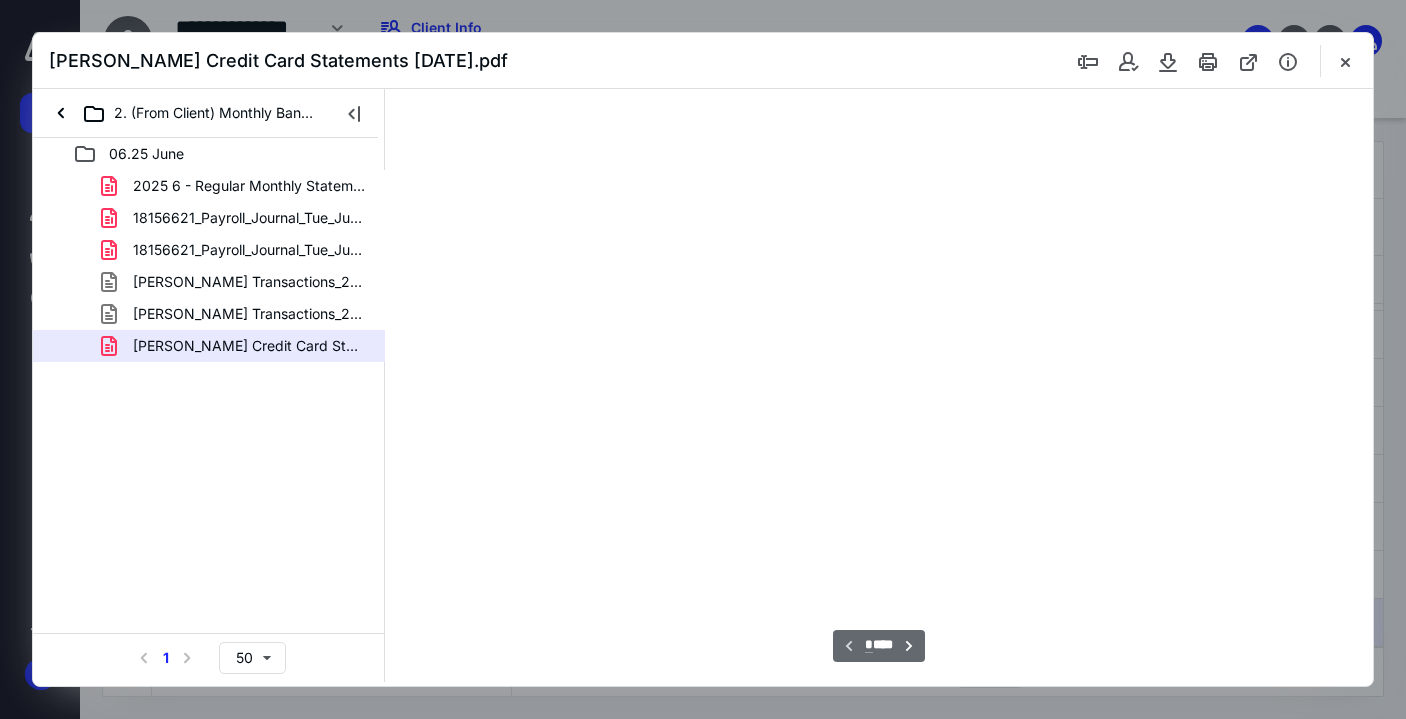 scroll, scrollTop: 39, scrollLeft: 0, axis: vertical 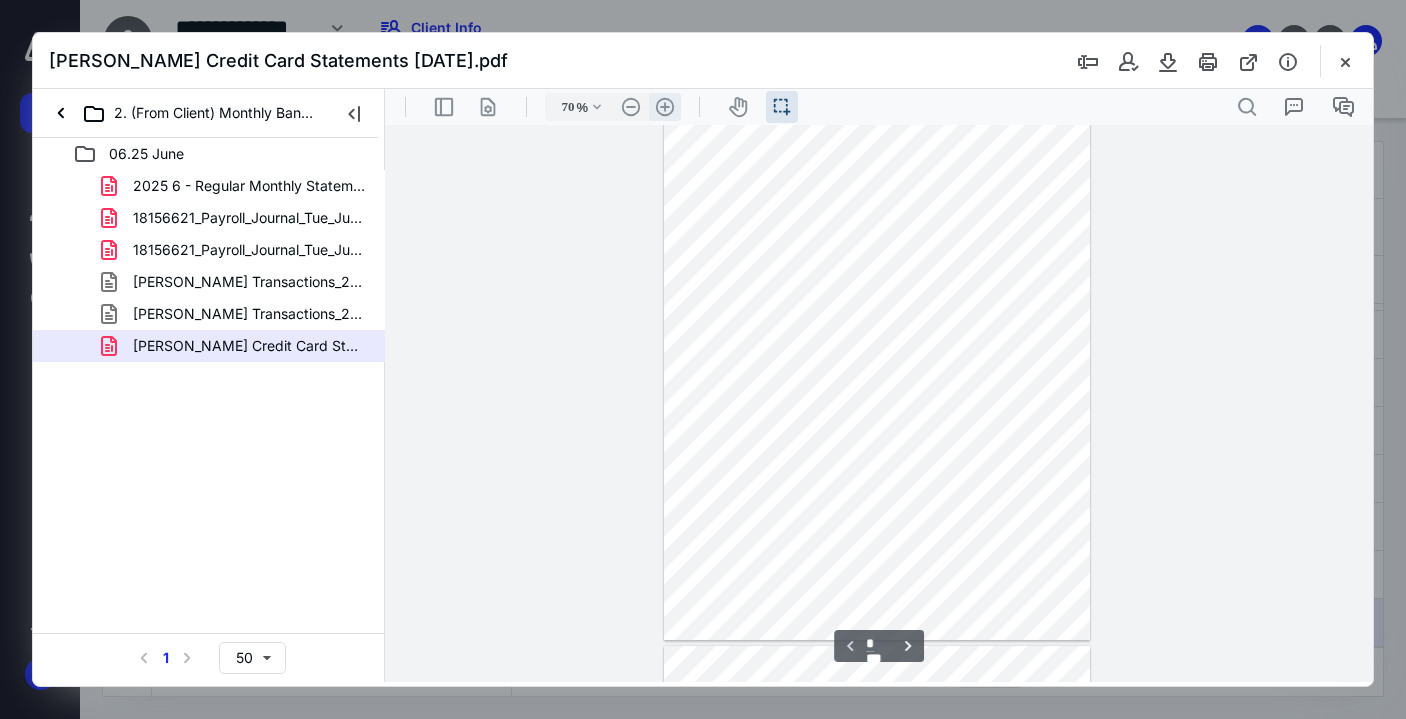 click on ".cls-1{fill:#abb0c4;} icon - header - zoom - in - line" at bounding box center (665, 107) 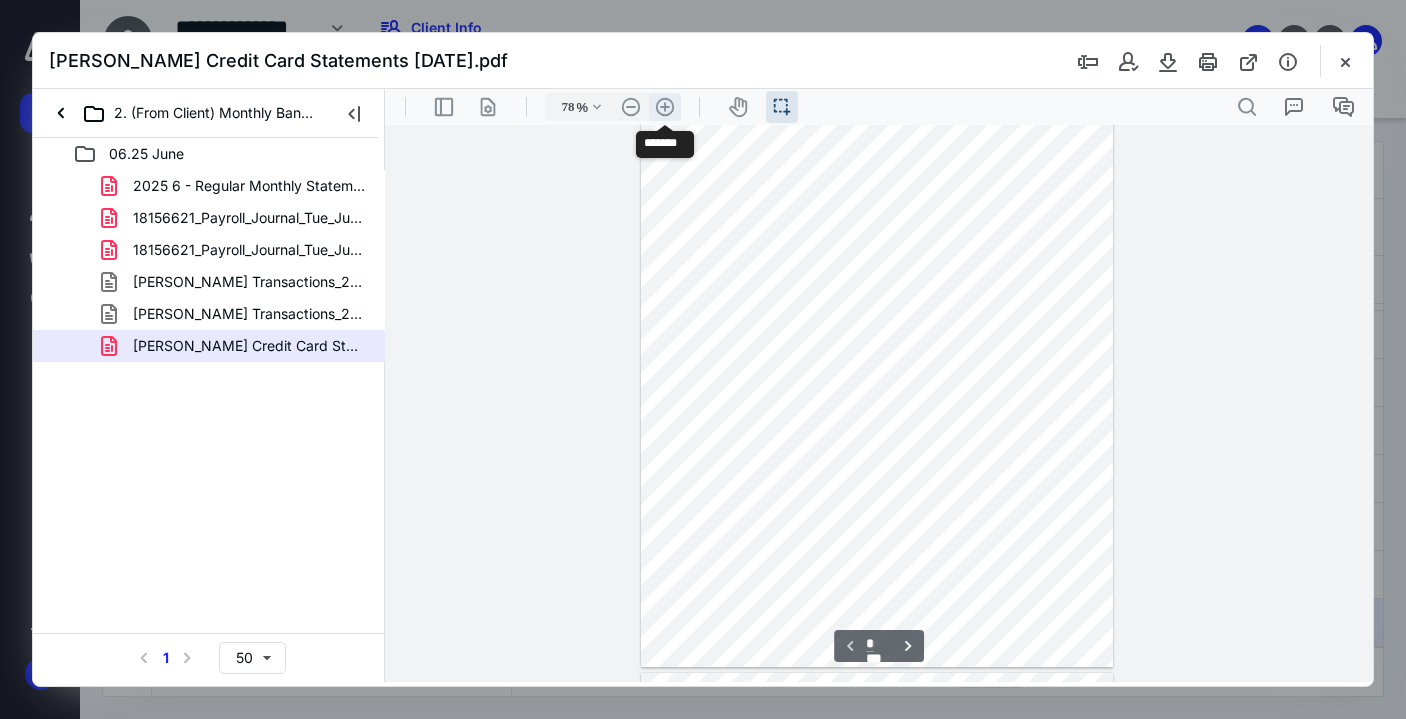 click on ".cls-1{fill:#abb0c4;} icon - header - zoom - in - line" at bounding box center (665, 107) 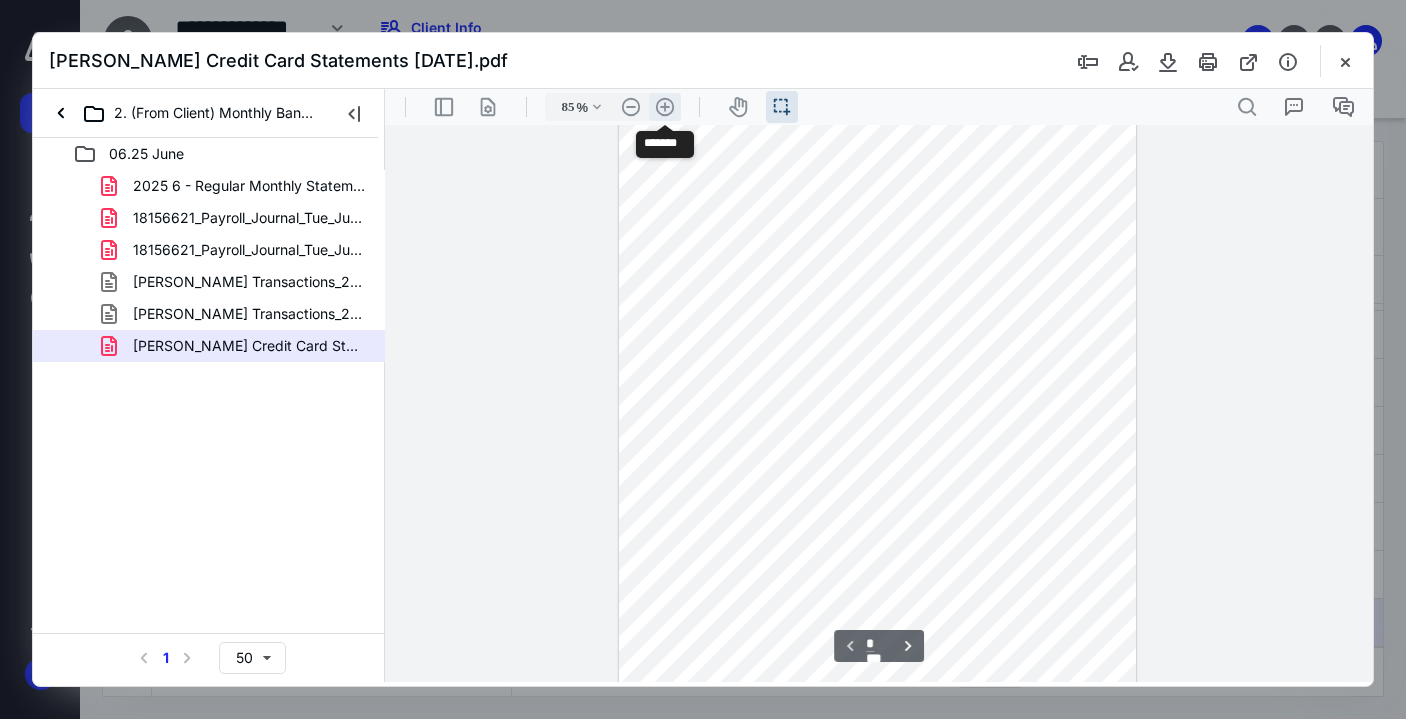 click on ".cls-1{fill:#abb0c4;} icon - header - zoom - in - line" at bounding box center (665, 107) 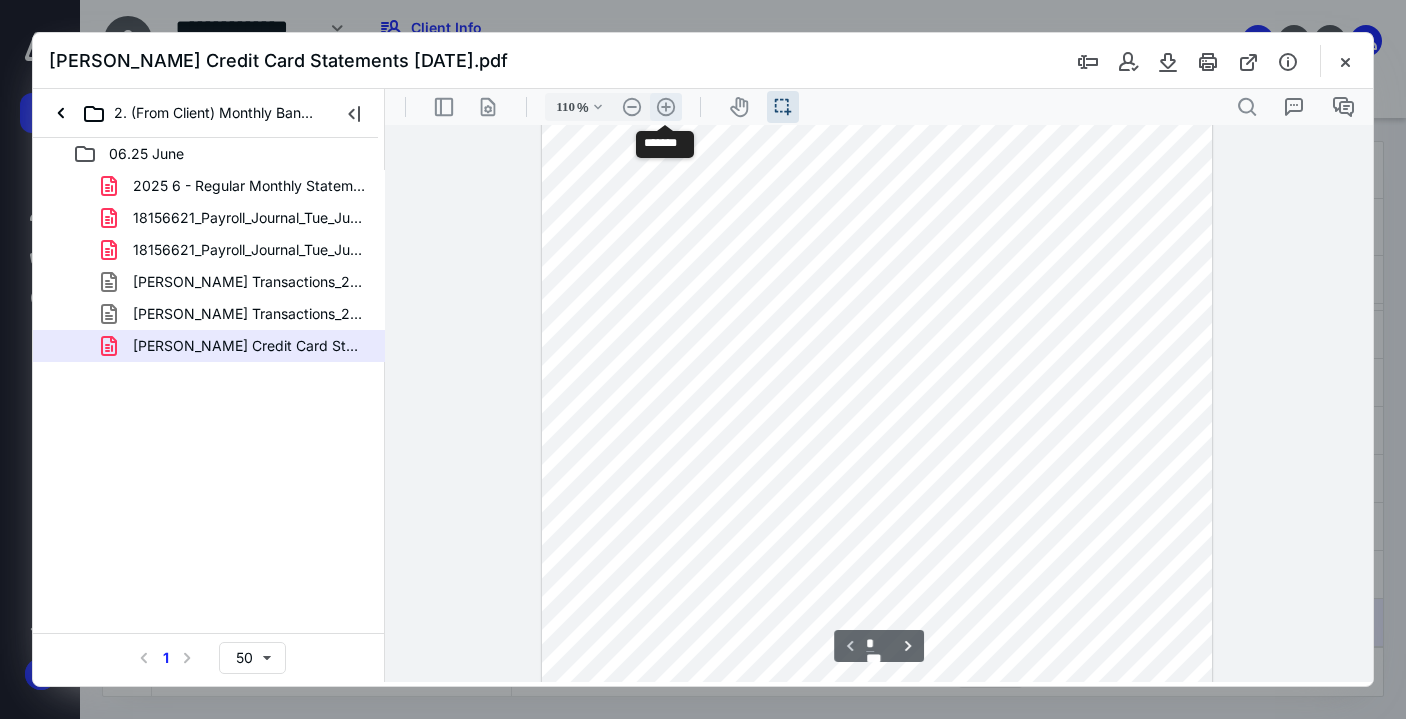 click on ".cls-1{fill:#abb0c4;} icon - header - zoom - in - line" at bounding box center (666, 107) 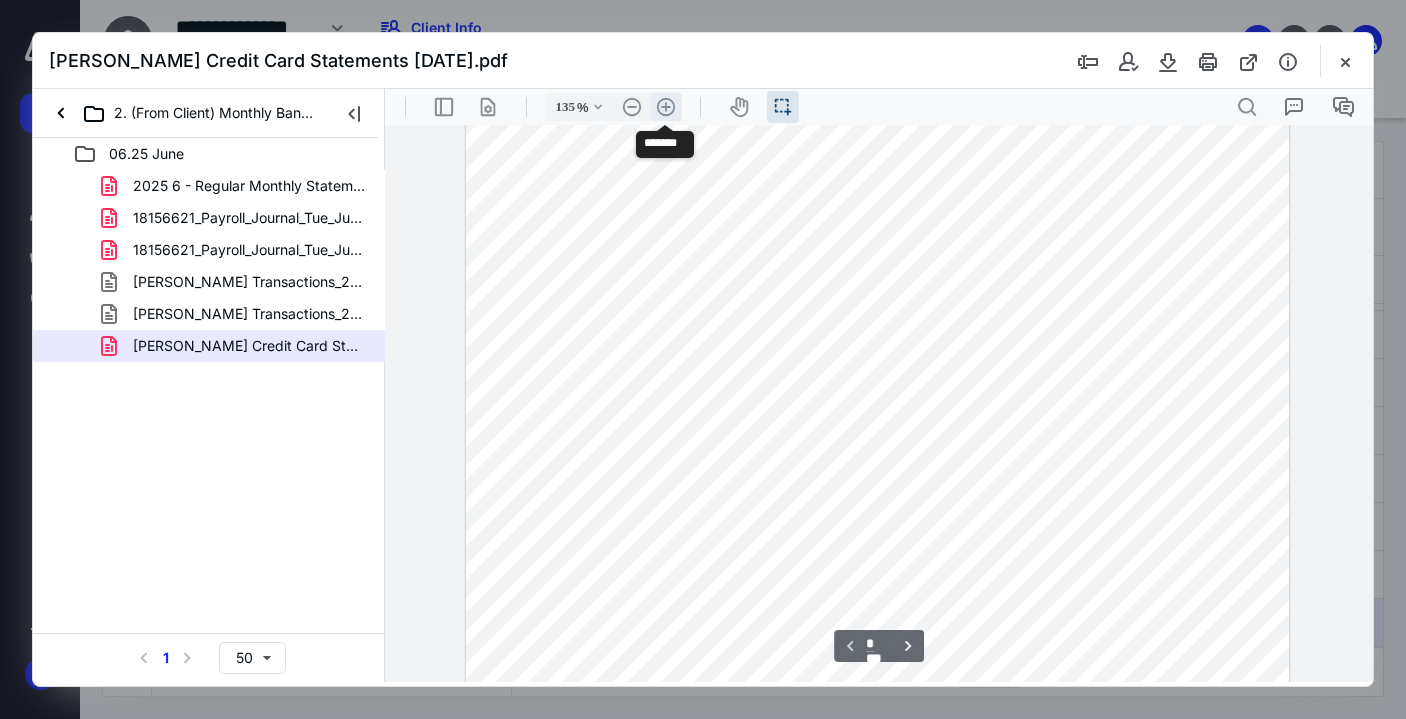 scroll, scrollTop: 319, scrollLeft: 0, axis: vertical 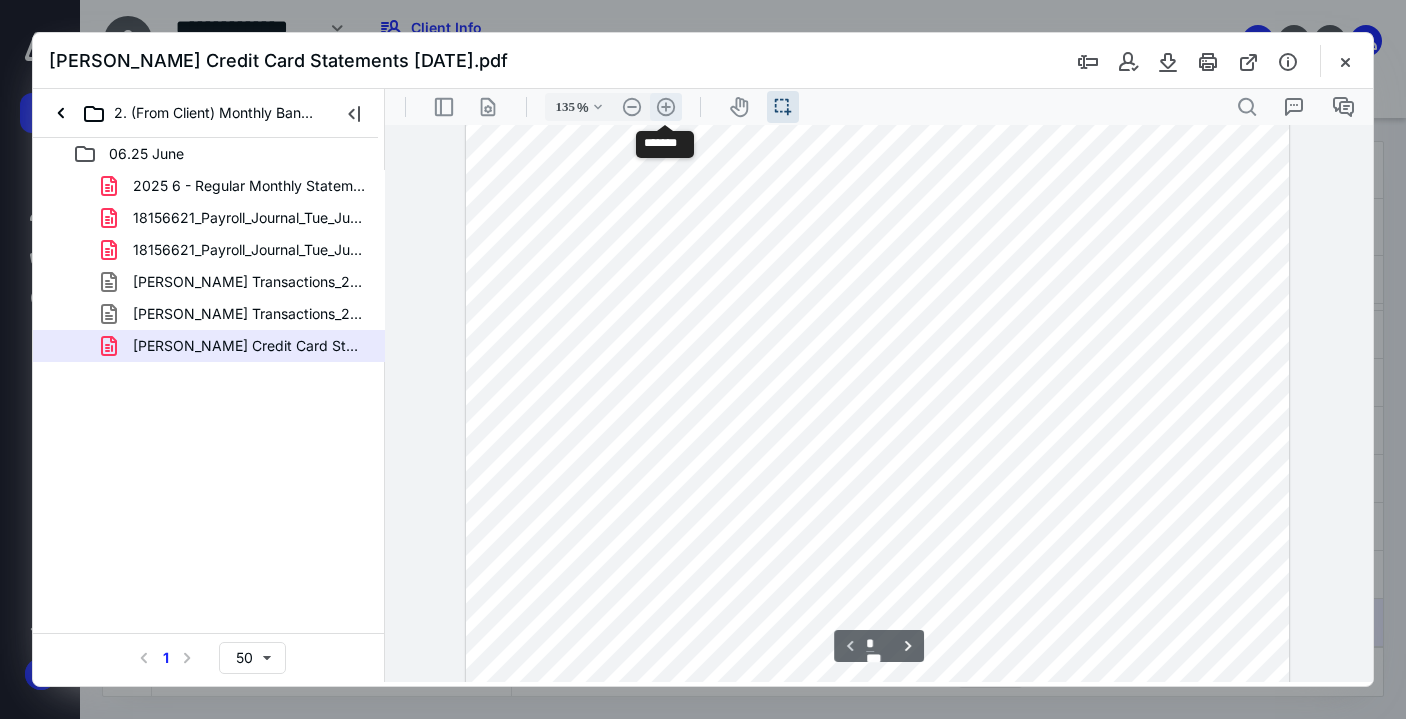 click on ".cls-1{fill:#abb0c4;} icon - header - zoom - in - line" at bounding box center (666, 107) 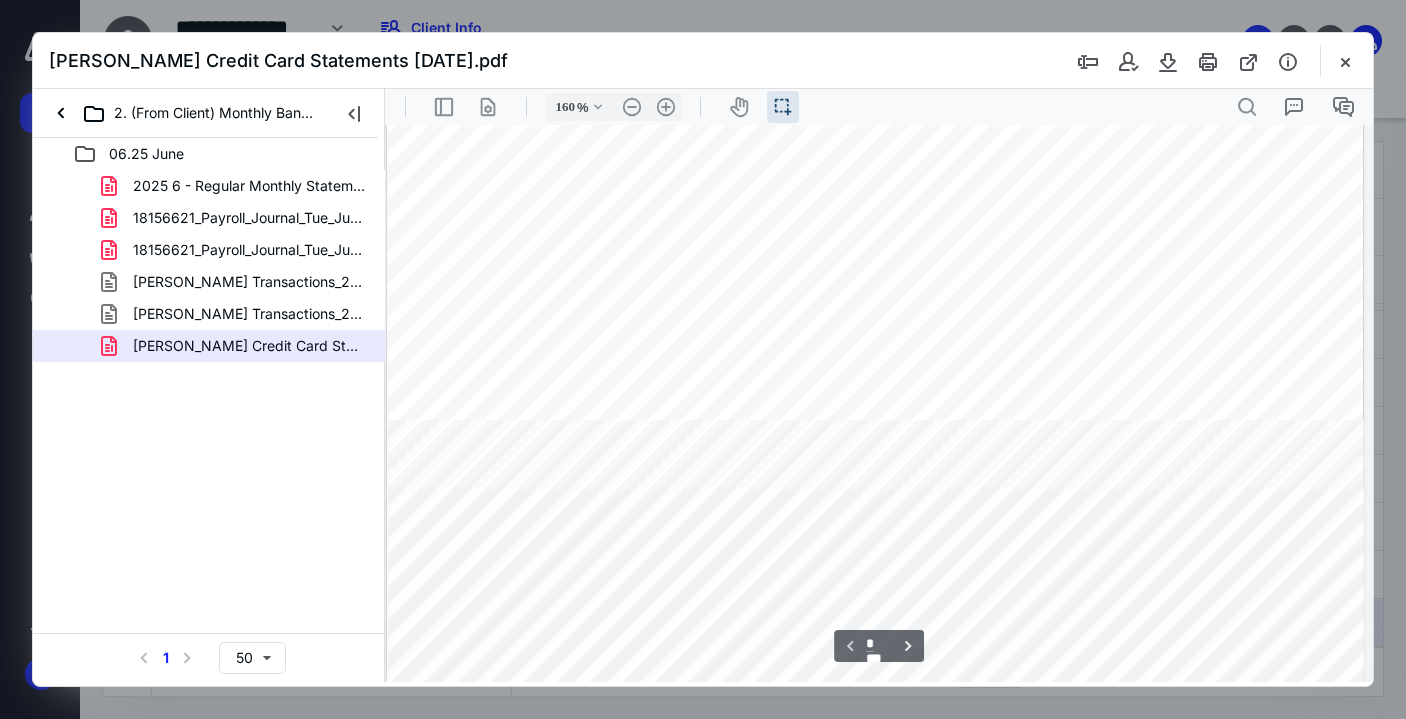 scroll, scrollTop: 0, scrollLeft: 6, axis: horizontal 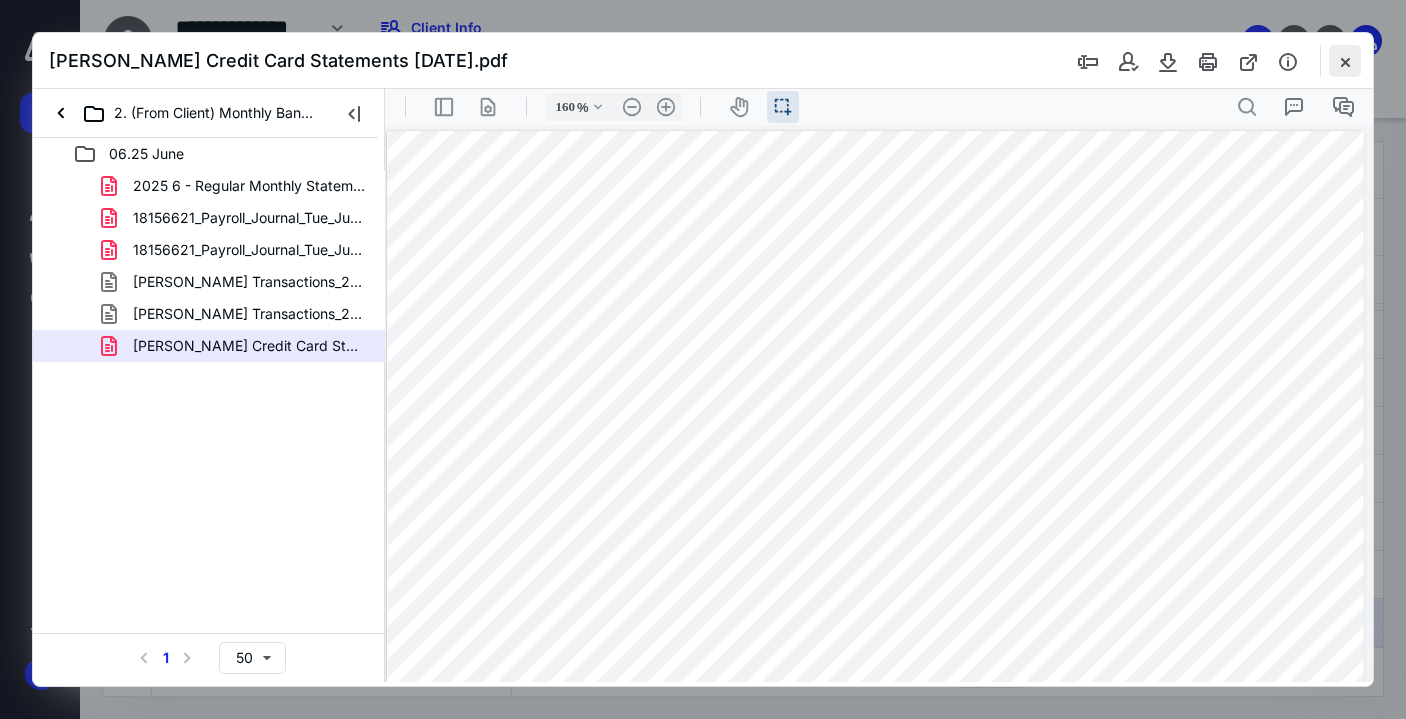 click at bounding box center [1345, 61] 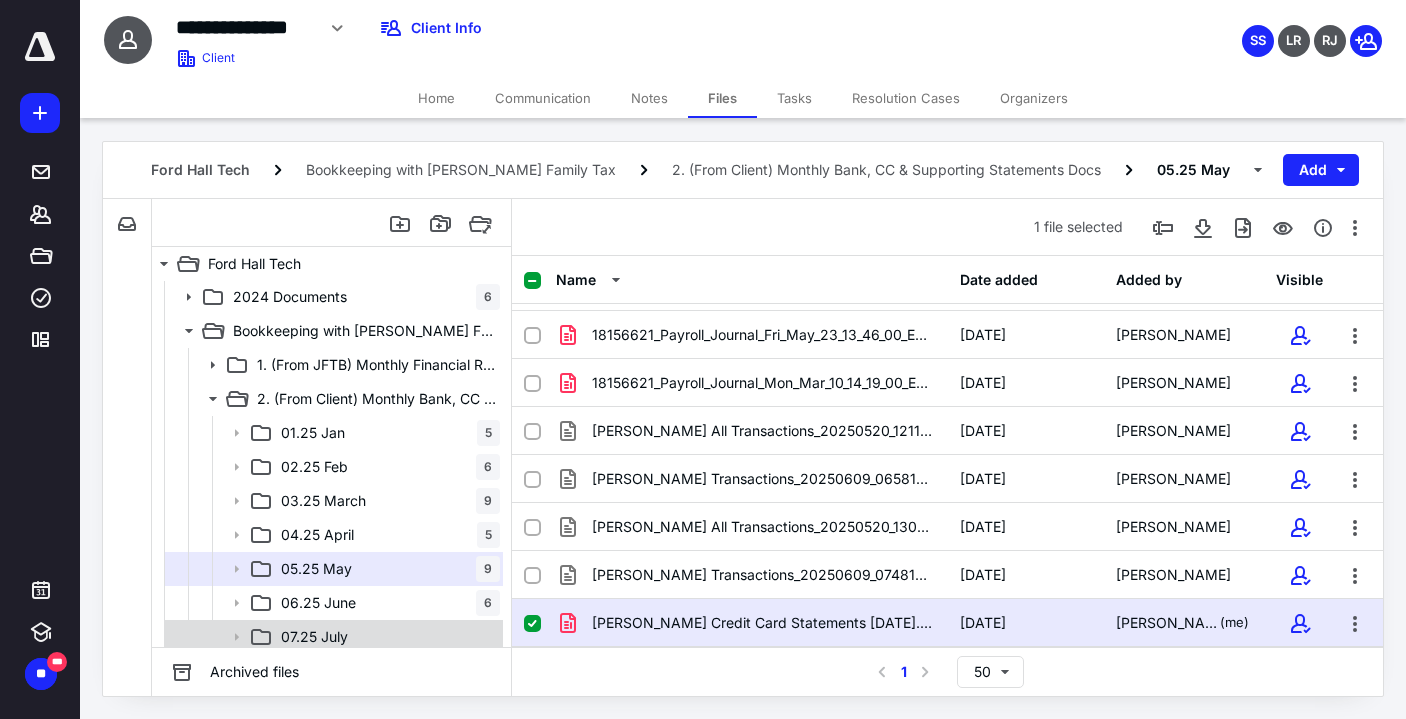 scroll, scrollTop: 0, scrollLeft: 0, axis: both 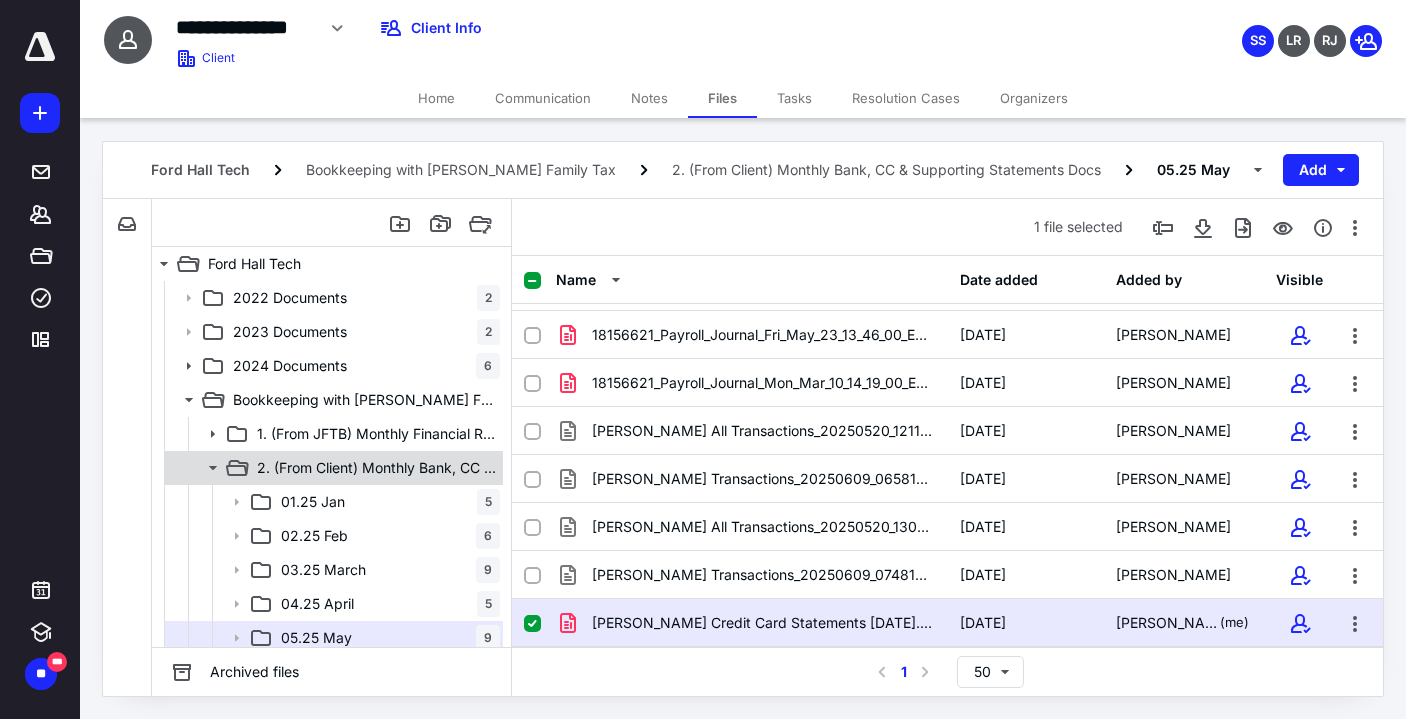 click 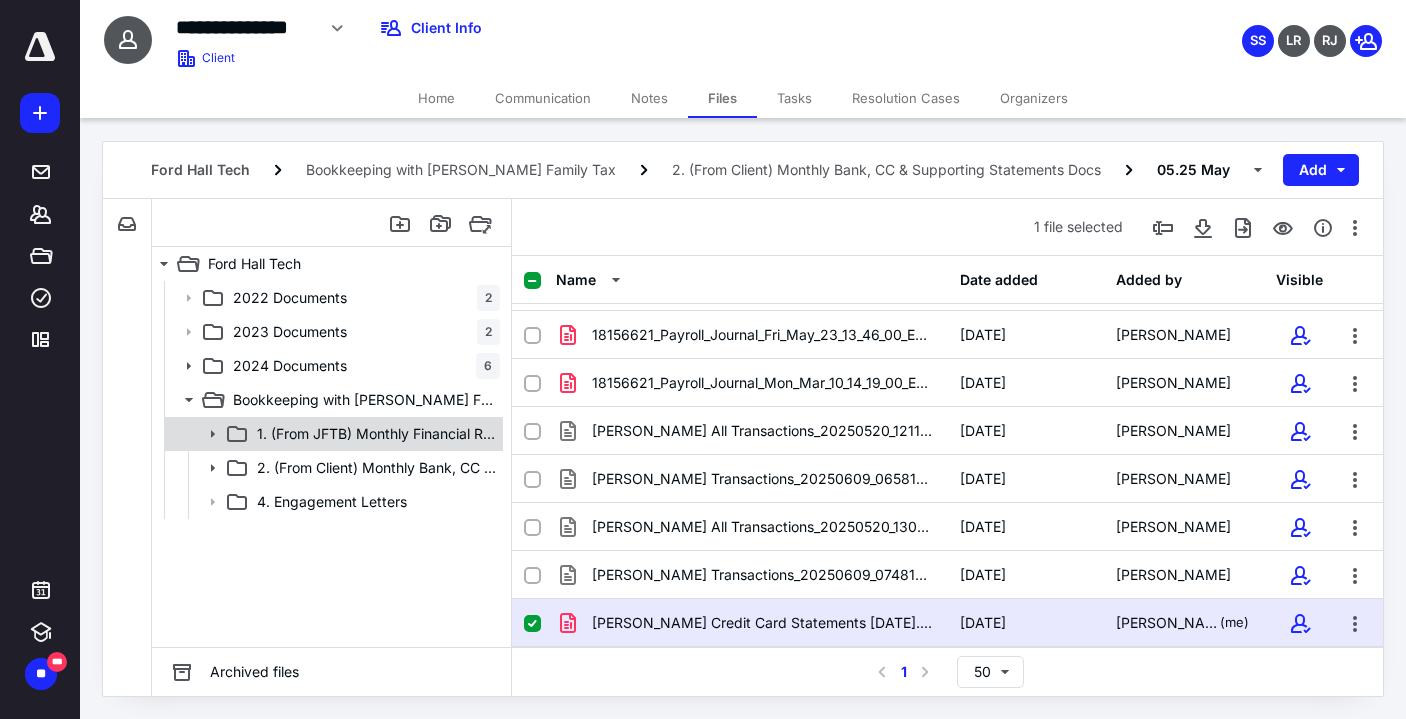 click 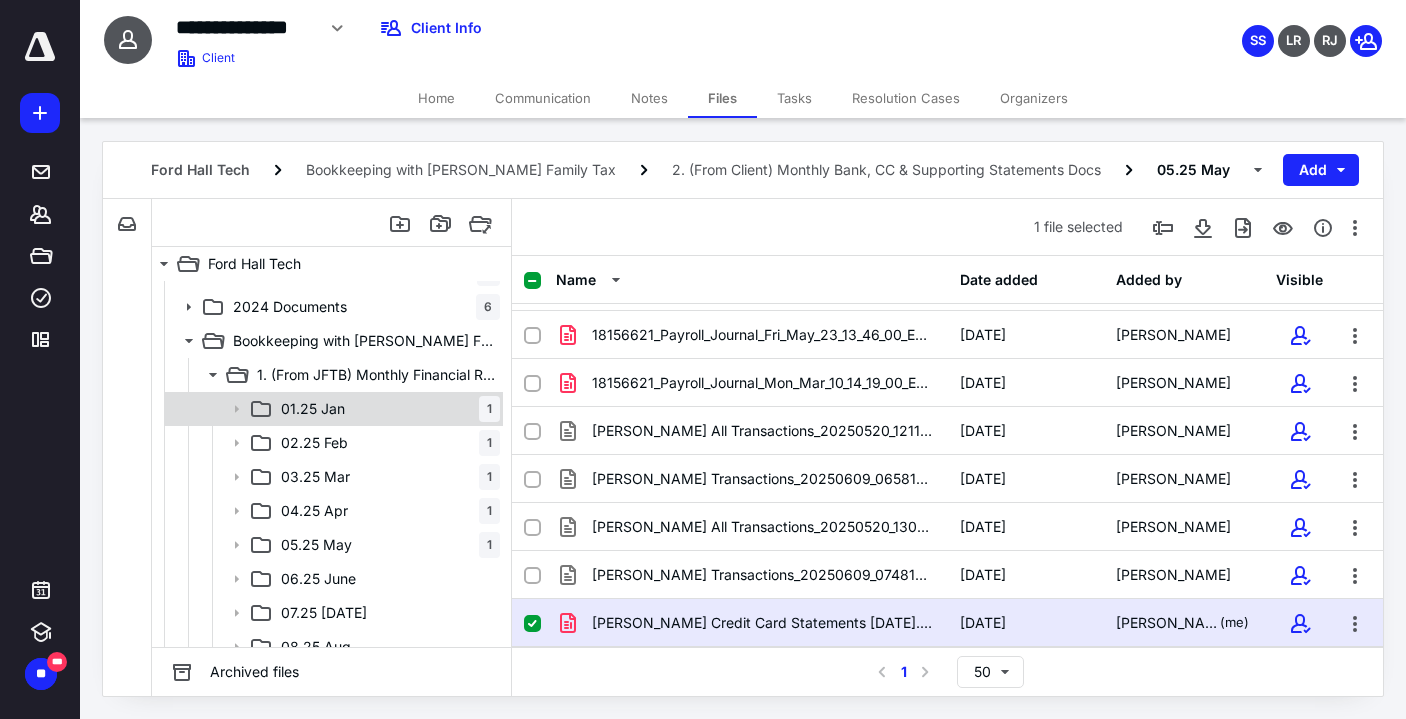 scroll, scrollTop: 61, scrollLeft: 0, axis: vertical 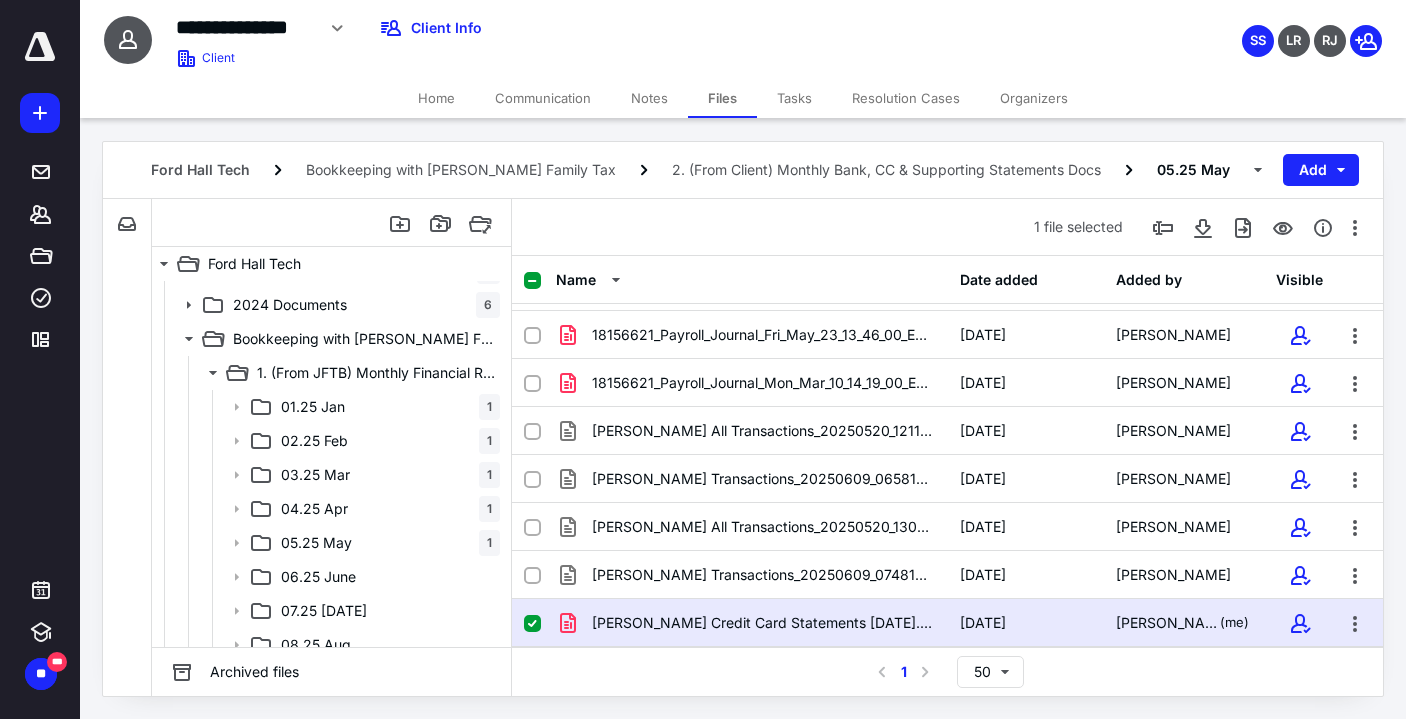 click on "04.25 [DATE]" at bounding box center (386, 509) 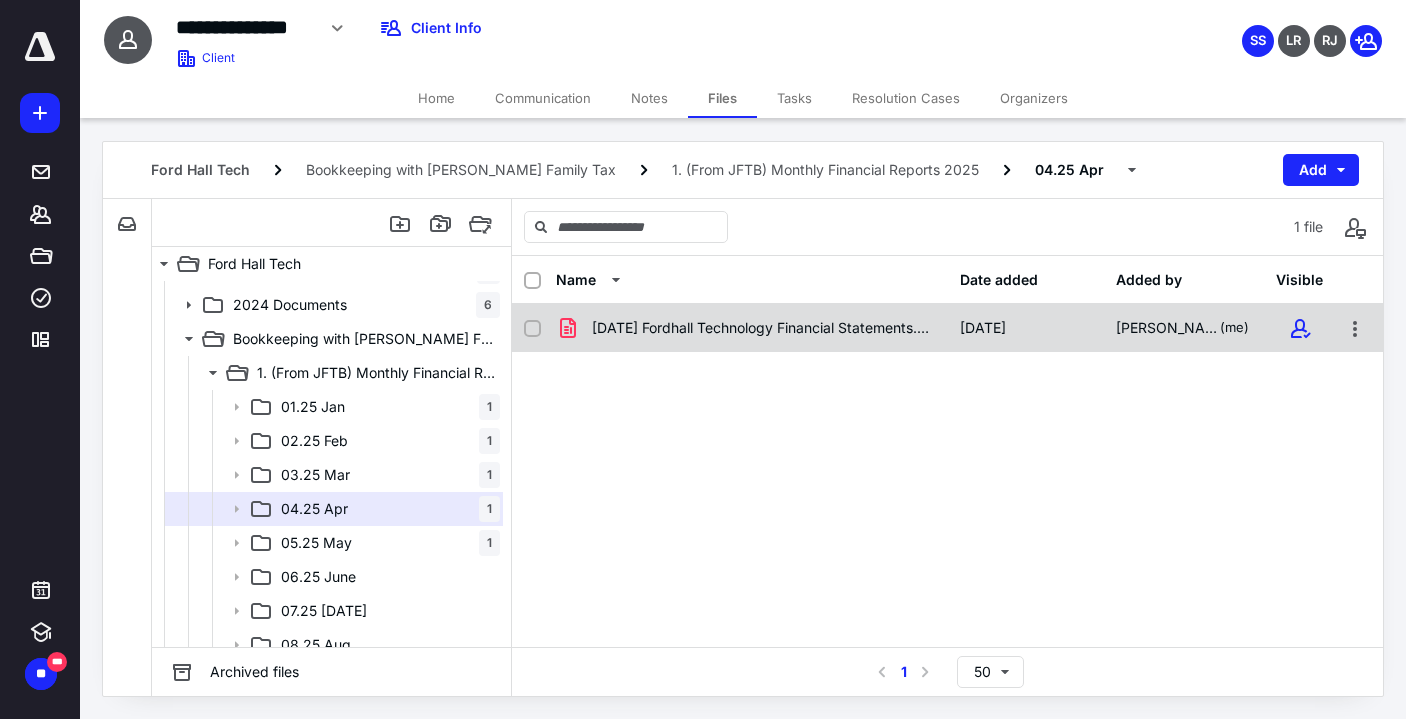 click on "[DATE] Fordhall Technology Financial Statements.pdf" at bounding box center (764, 328) 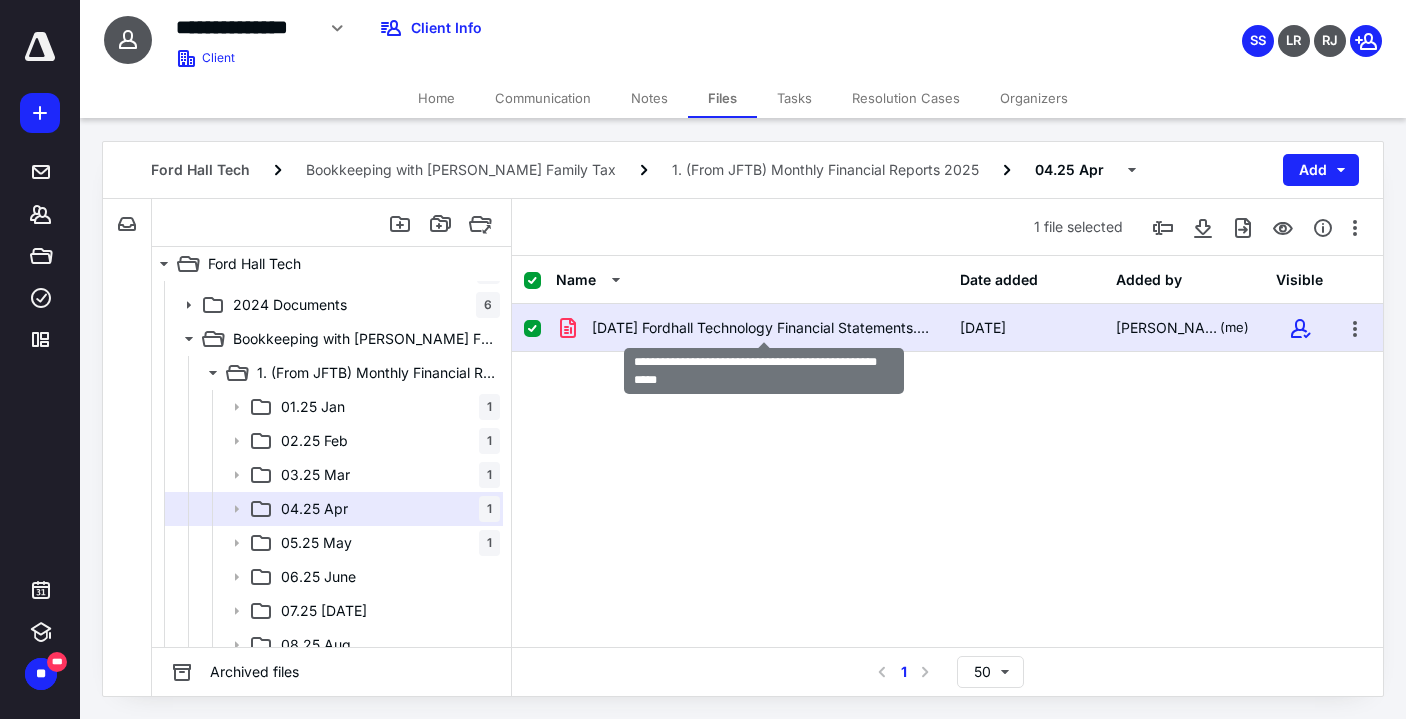 click on "[DATE] Fordhall Technology Financial Statements.pdf" at bounding box center (764, 328) 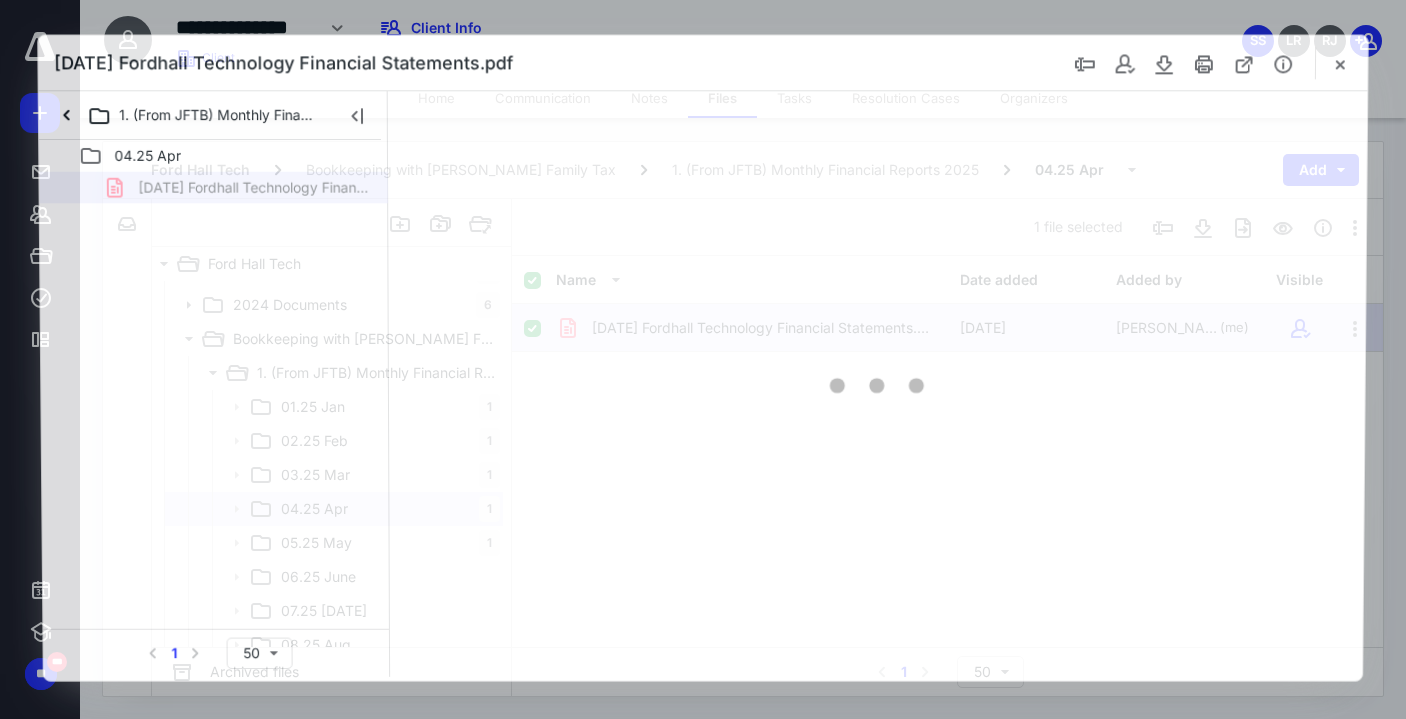 scroll, scrollTop: 0, scrollLeft: 0, axis: both 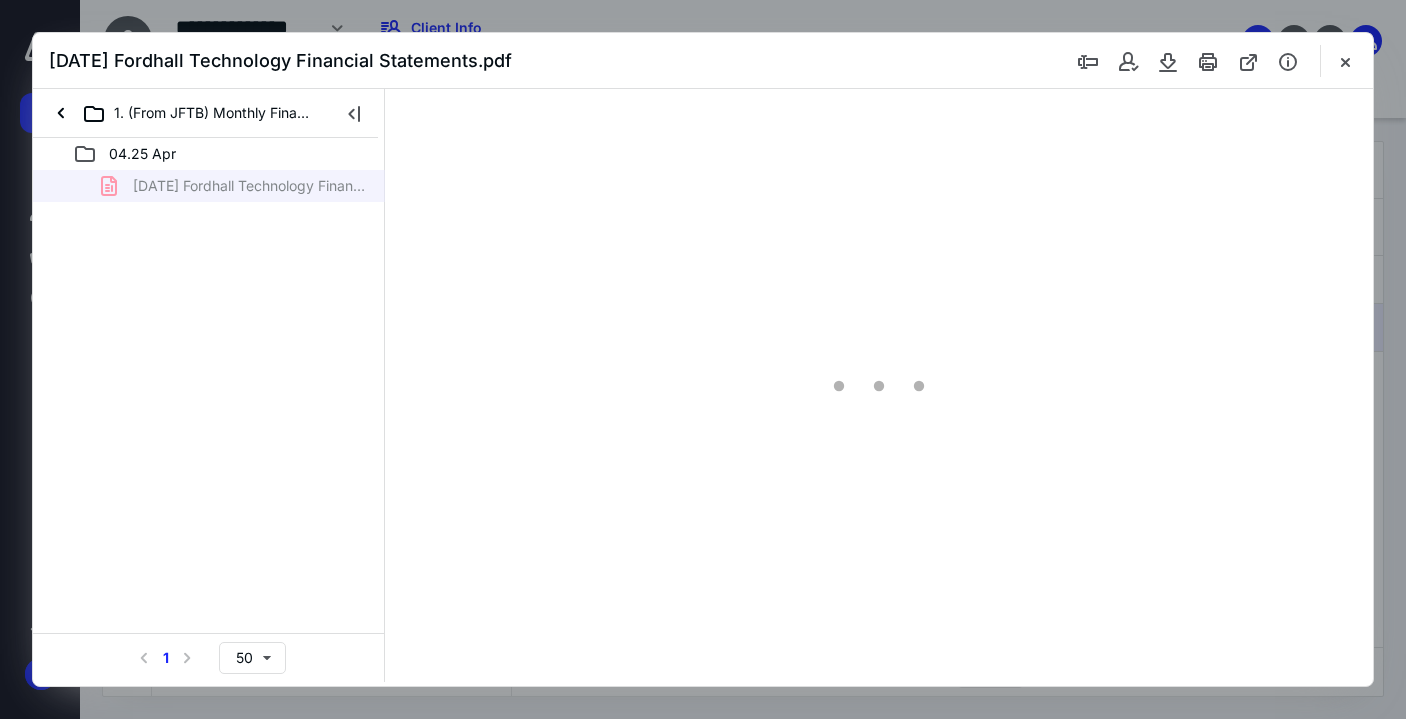 type on "70" 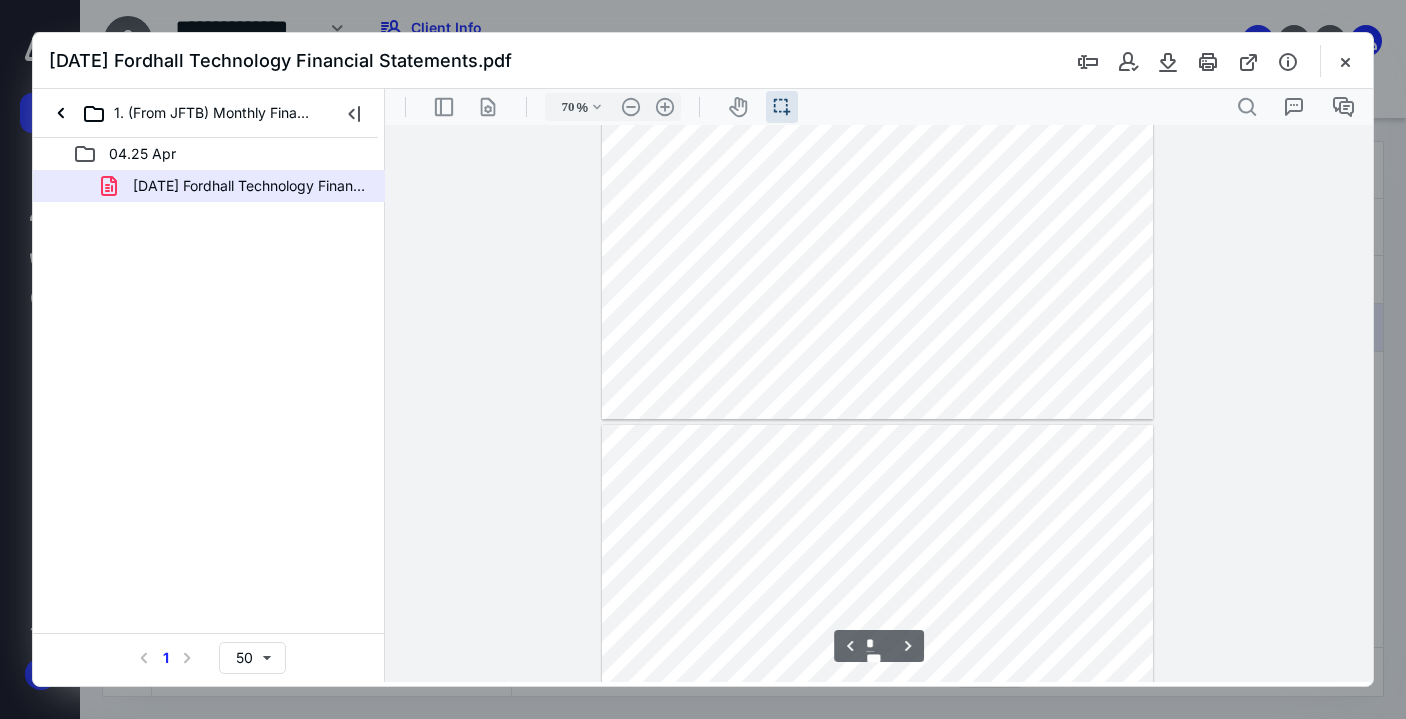 scroll, scrollTop: 1829, scrollLeft: 0, axis: vertical 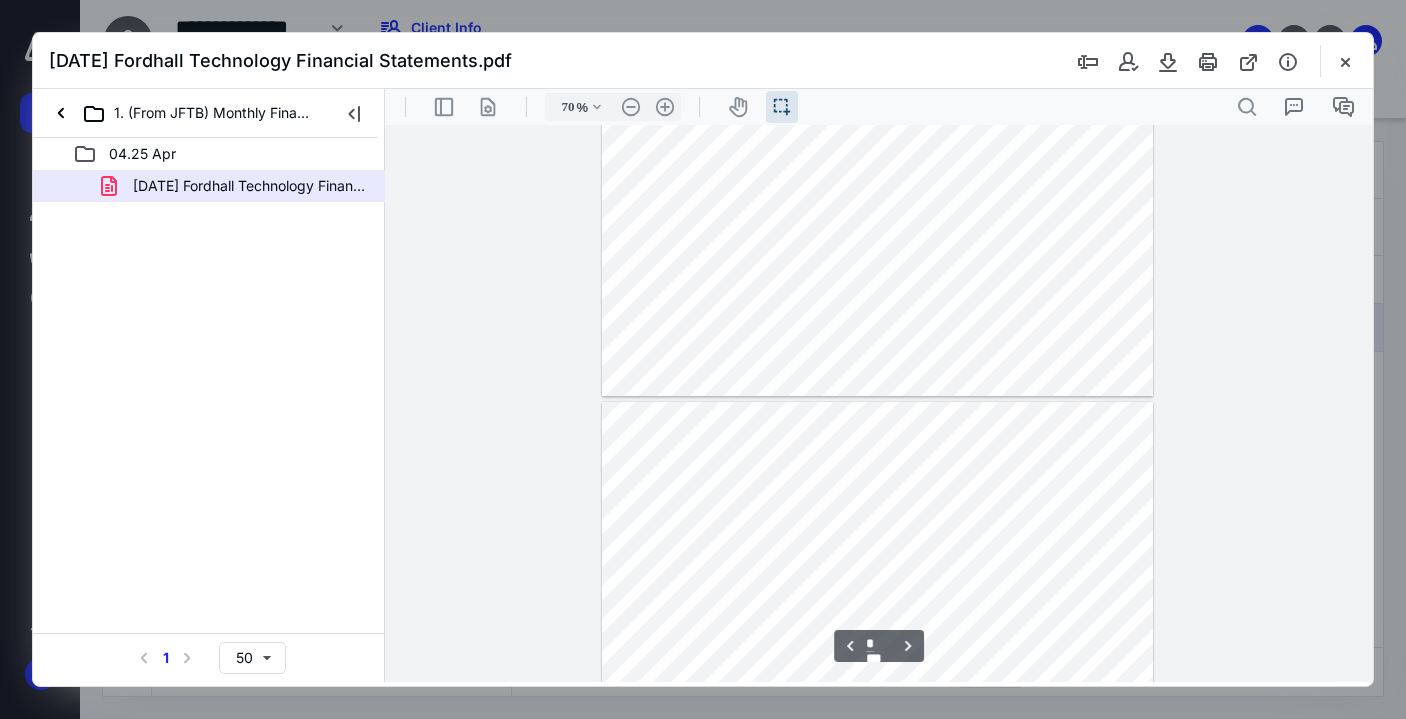 type on "*" 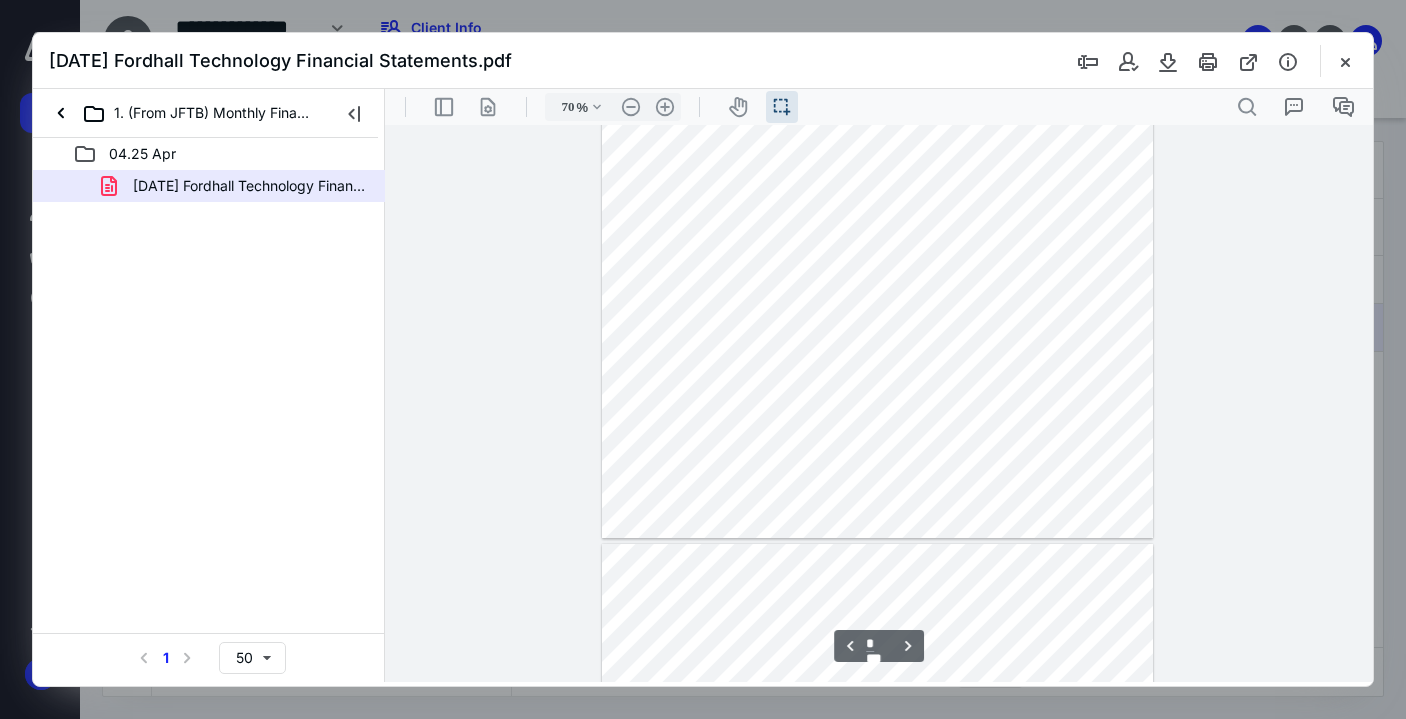 scroll, scrollTop: 1686, scrollLeft: 0, axis: vertical 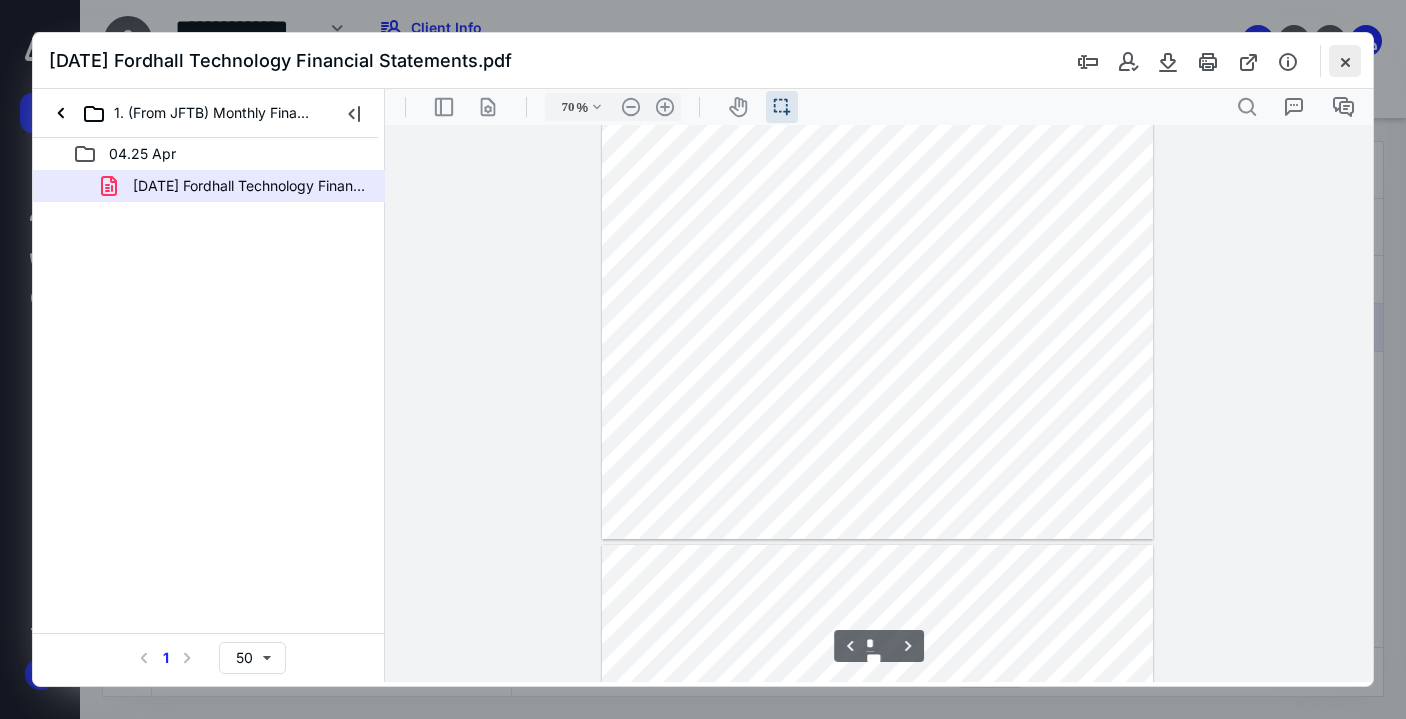 click at bounding box center [1345, 61] 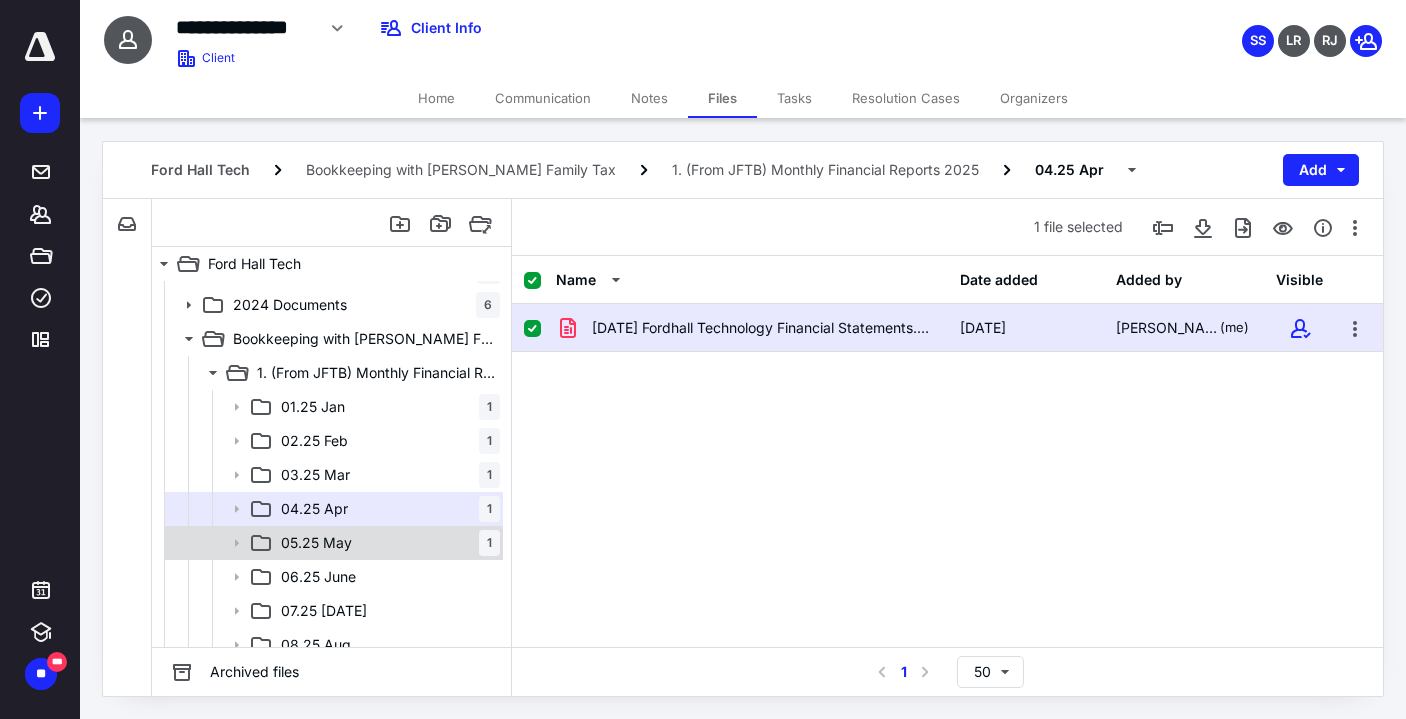 click on "05.25 [DATE]" at bounding box center (386, 543) 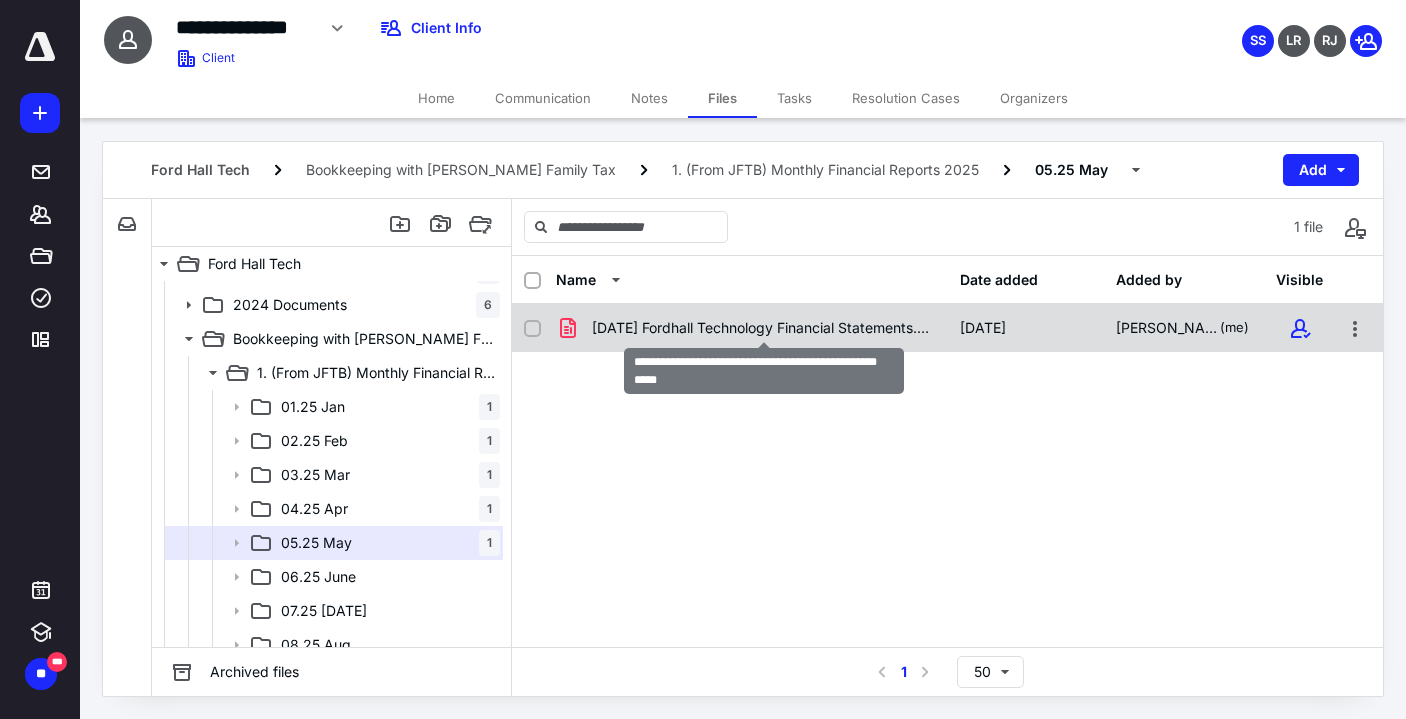 click on "[DATE] Fordhall Technology Financial Statements.pdf" at bounding box center (764, 328) 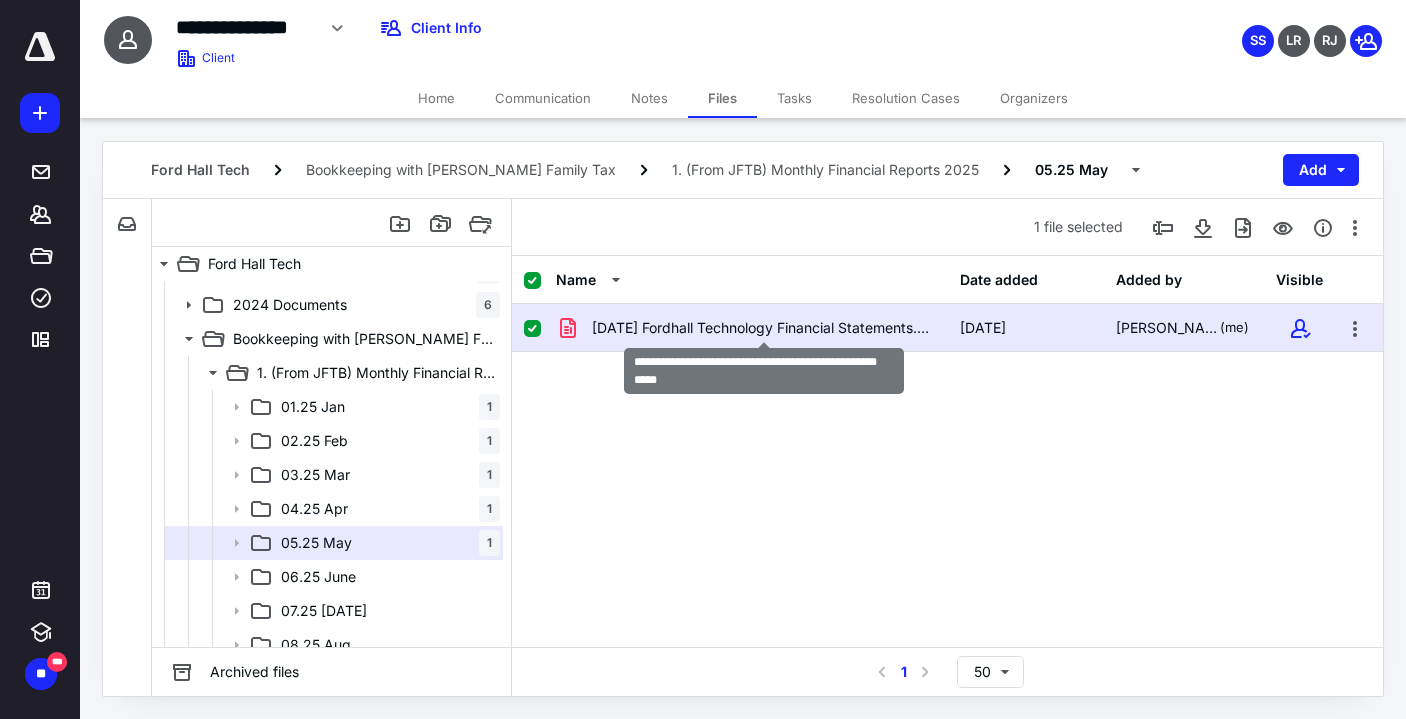 click on "[DATE] Fordhall Technology Financial Statements.pdf" at bounding box center [764, 328] 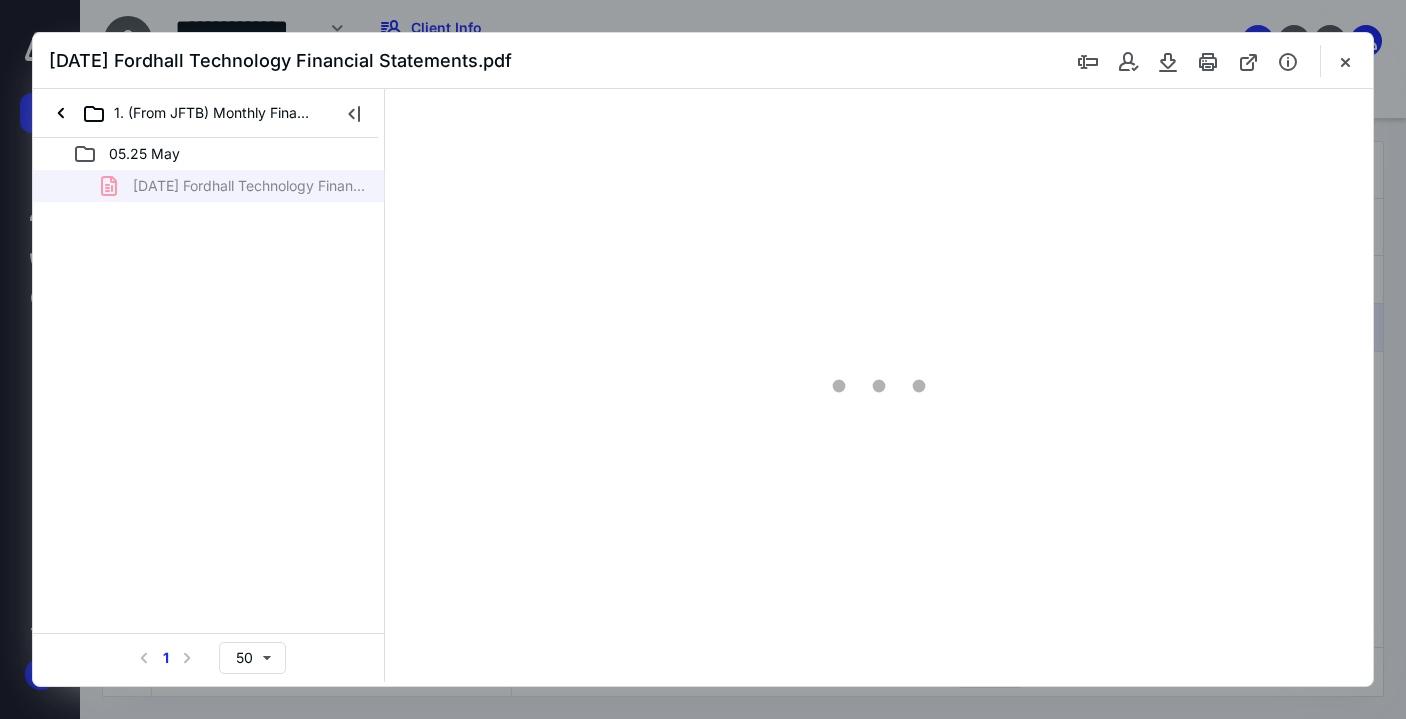 scroll, scrollTop: 0, scrollLeft: 0, axis: both 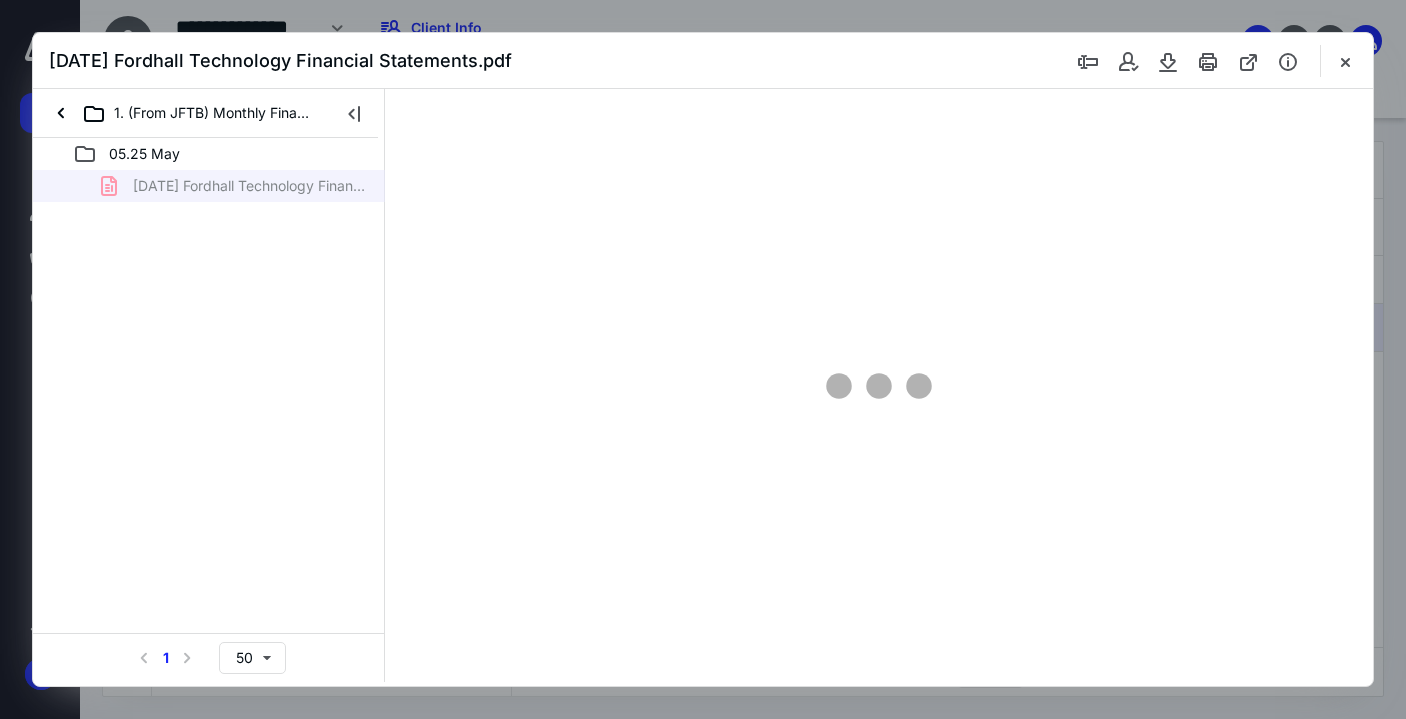 type on "70" 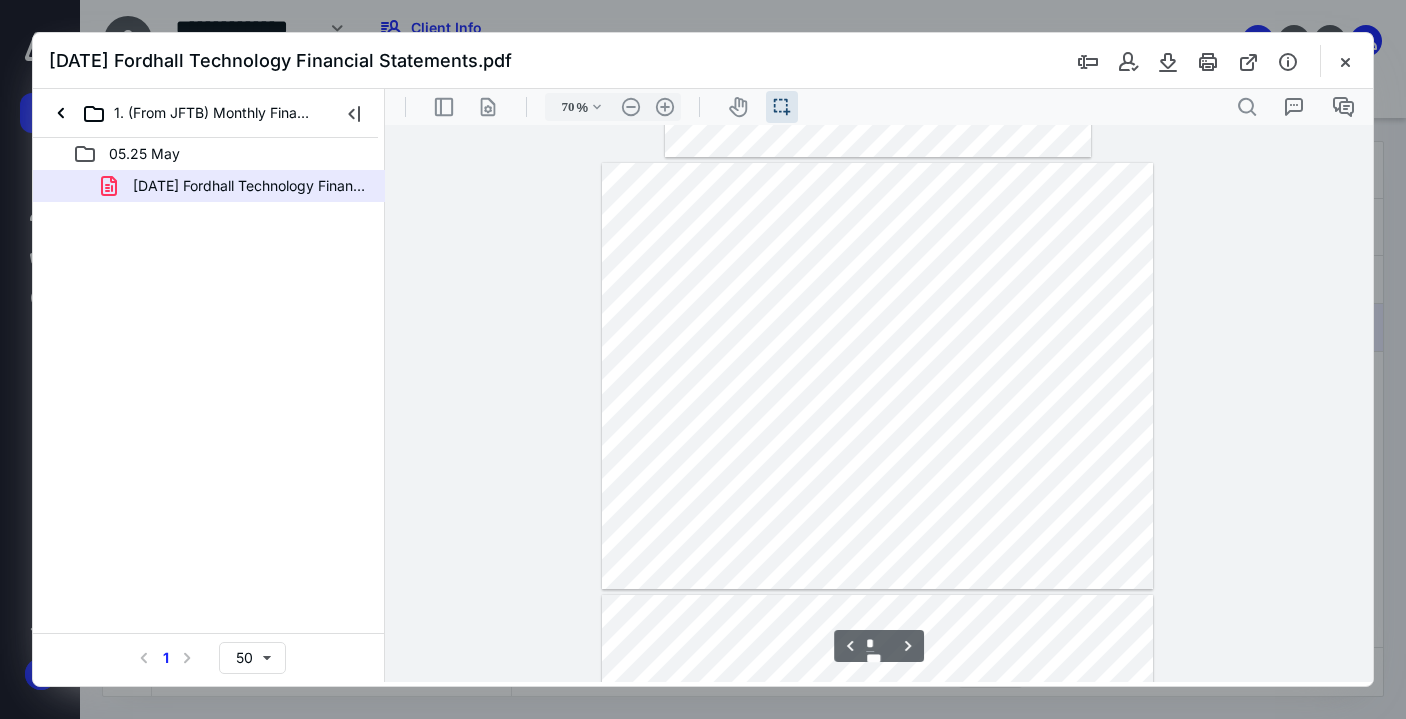 scroll, scrollTop: 1671, scrollLeft: 0, axis: vertical 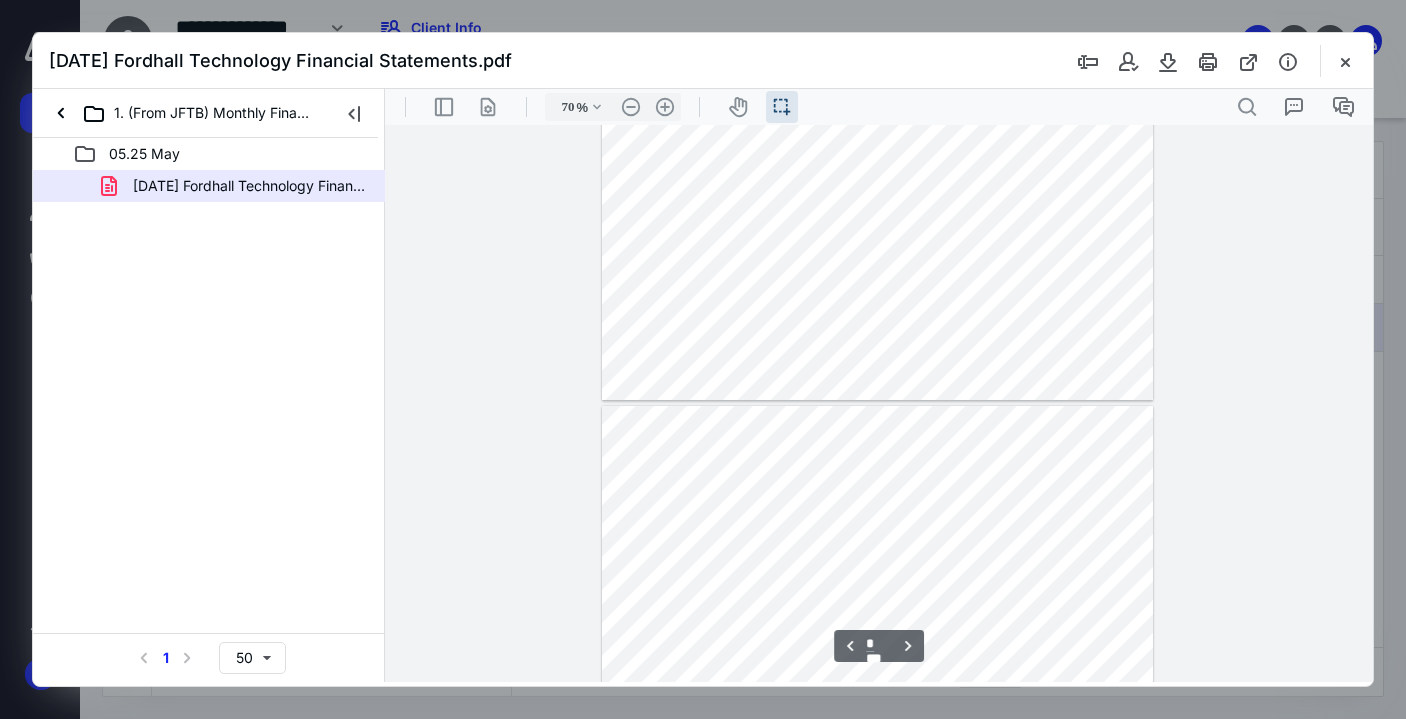 type on "*" 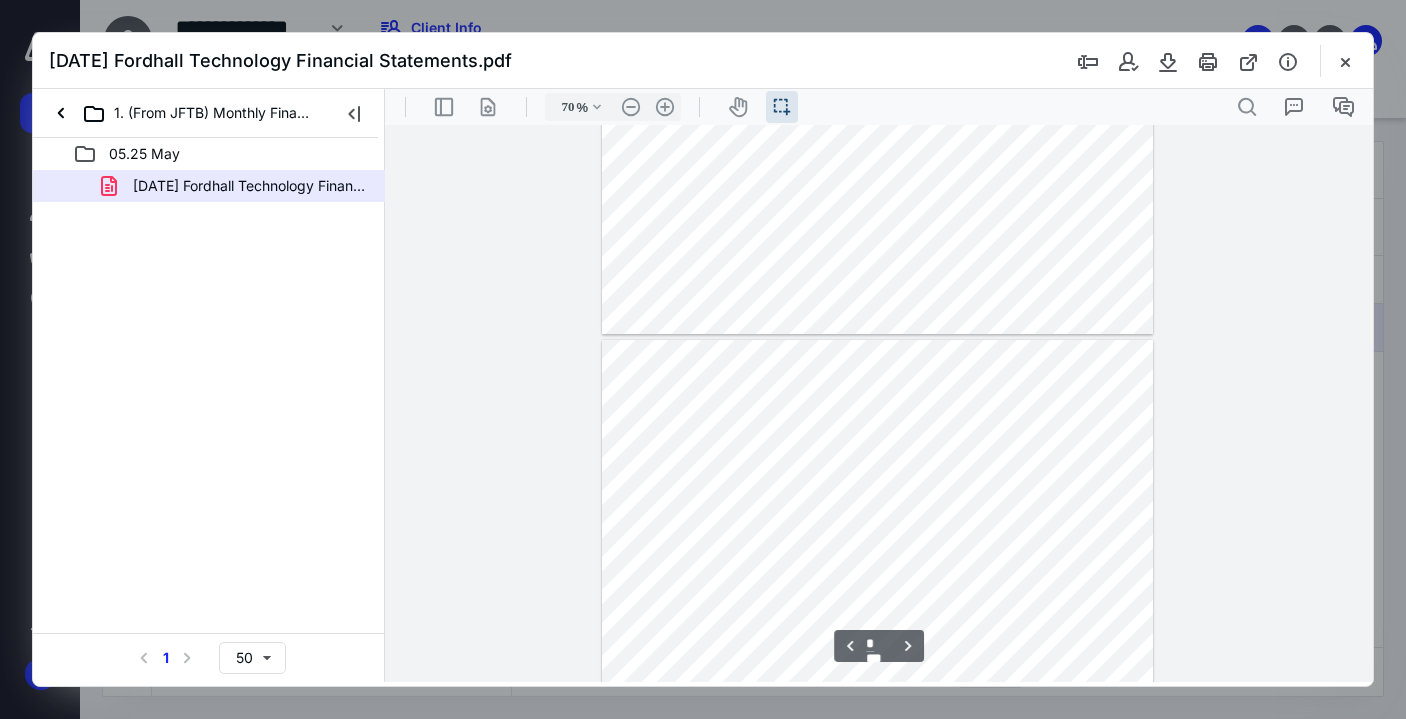 scroll, scrollTop: 1913, scrollLeft: 0, axis: vertical 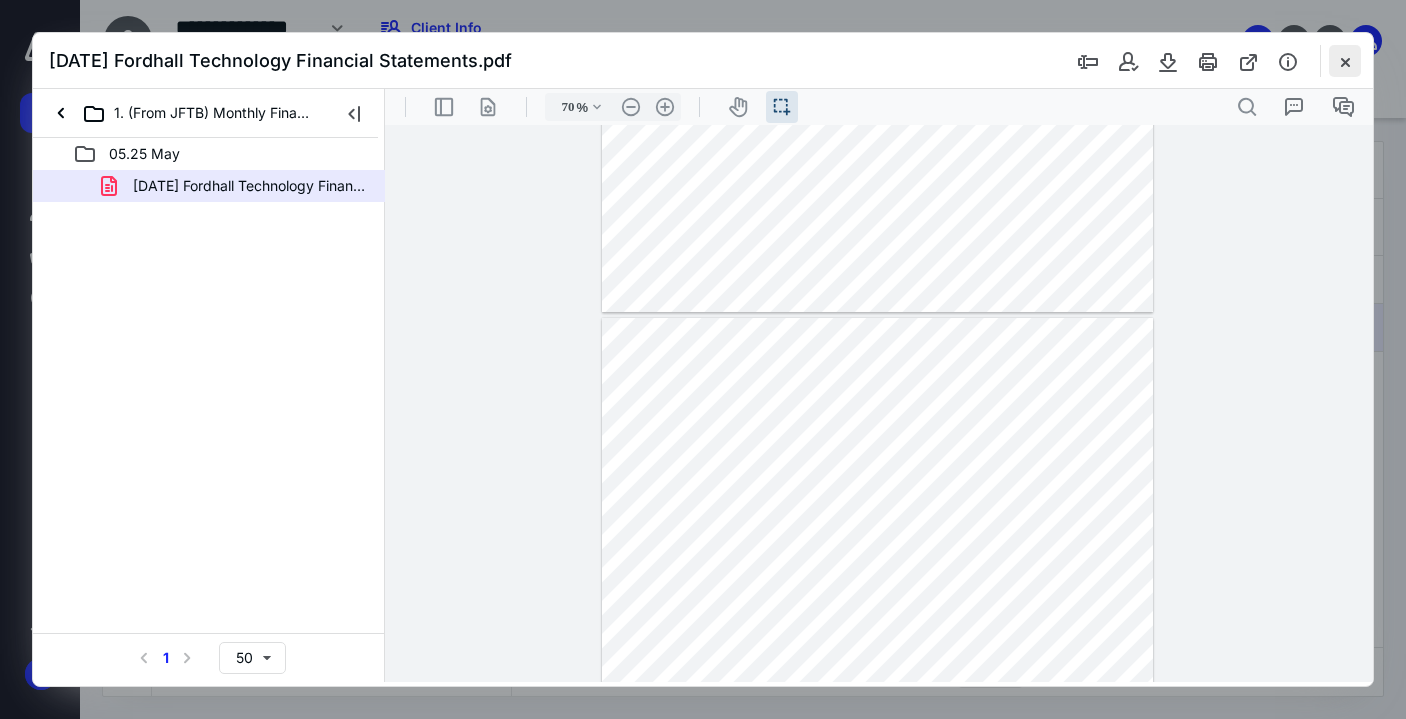 click at bounding box center [1345, 61] 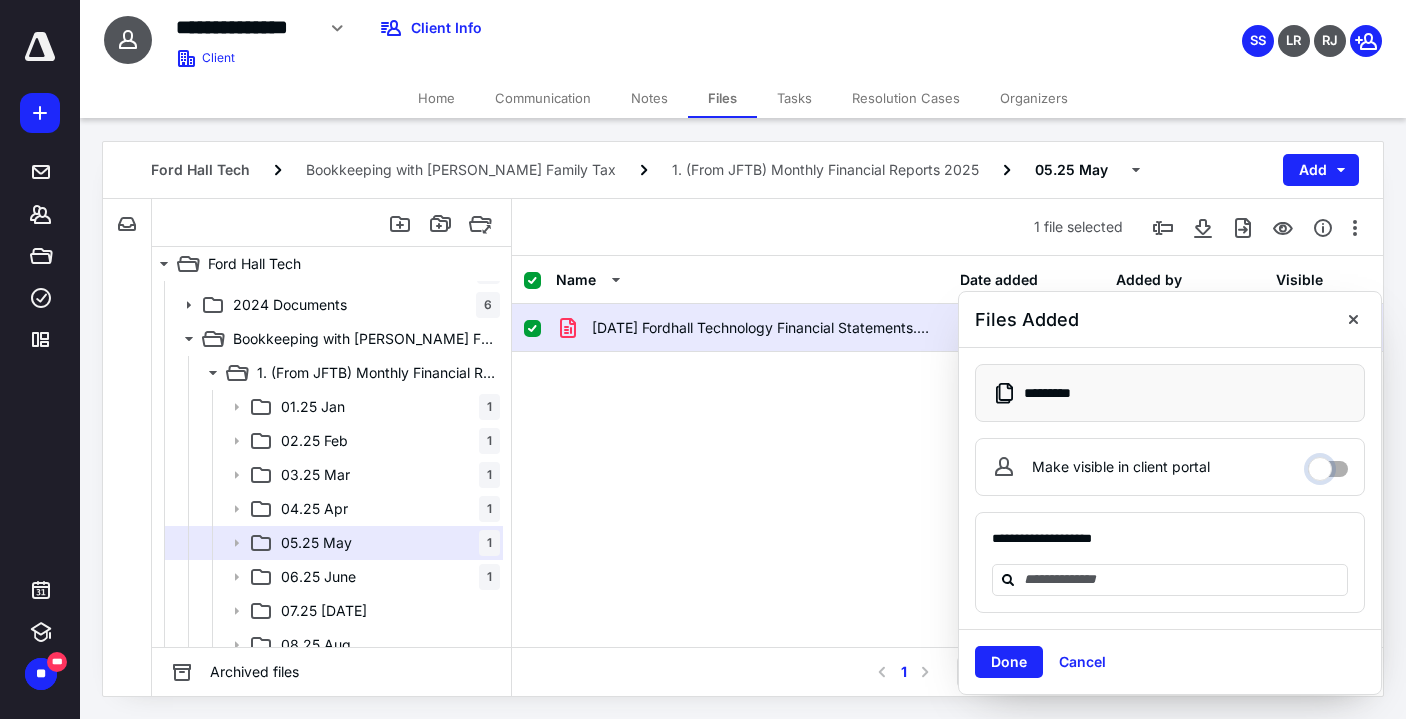 click on "Make visible in client portal" at bounding box center (1328, 464) 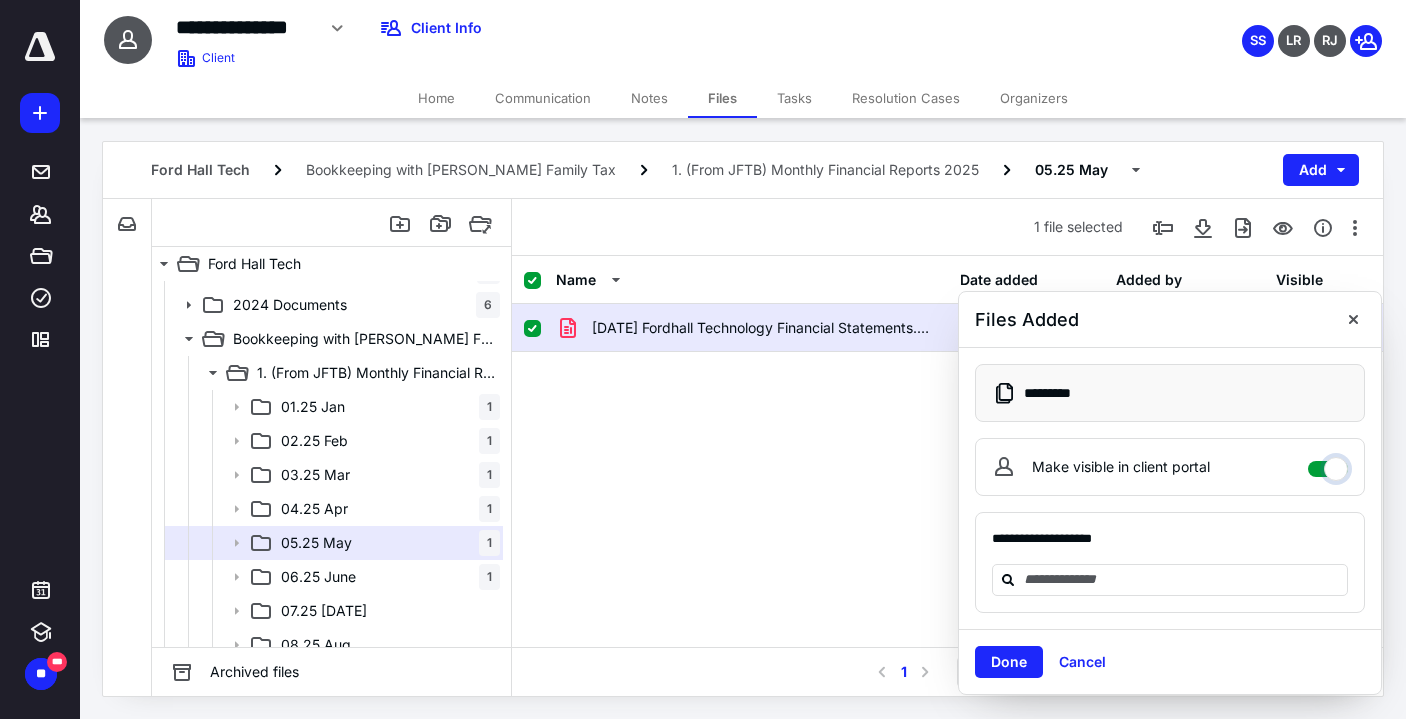 checkbox on "****" 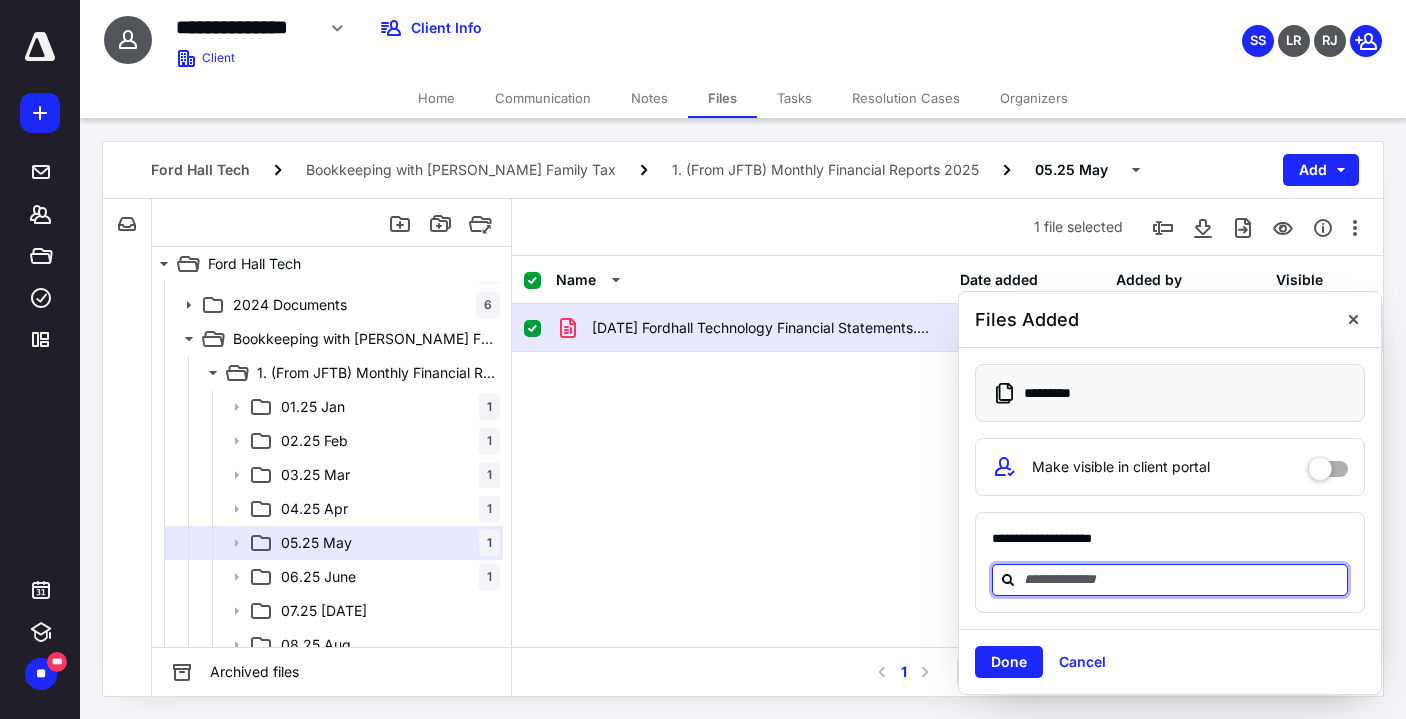 click at bounding box center (1182, 579) 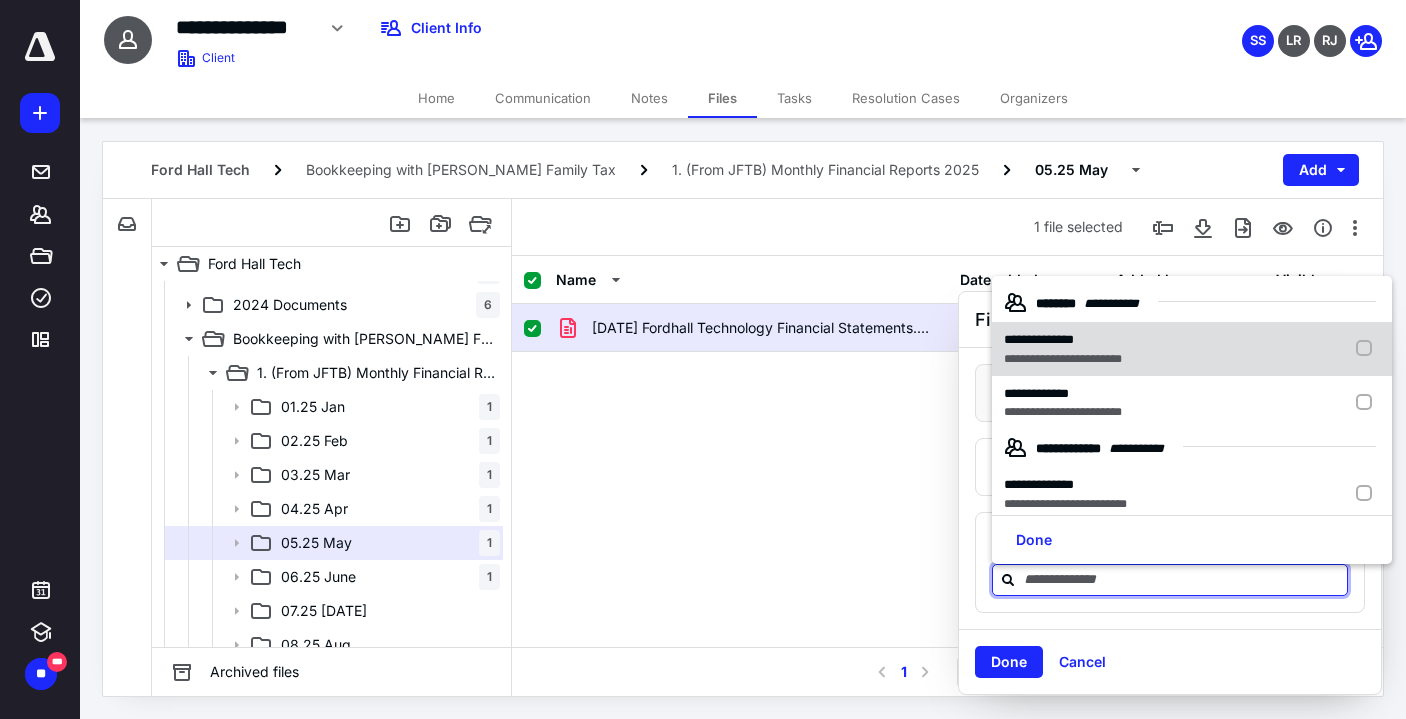 click at bounding box center (1368, 349) 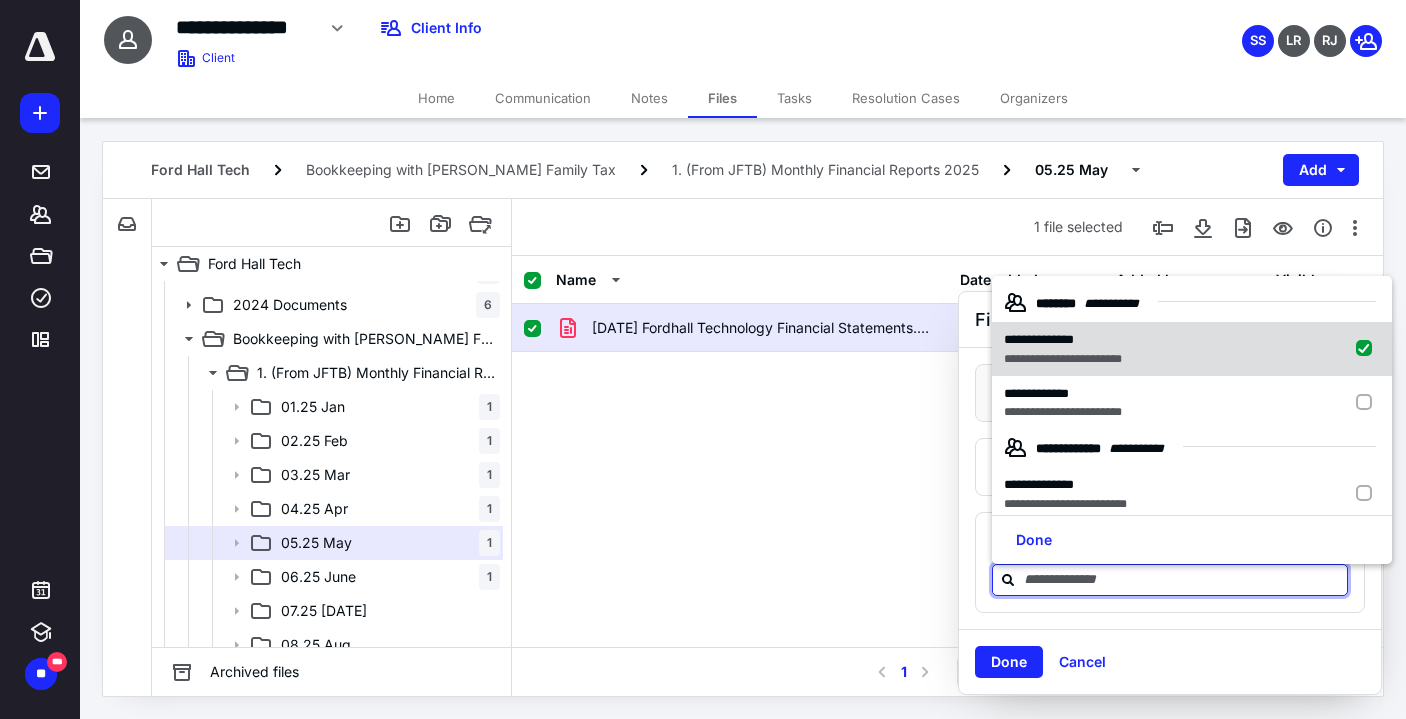 checkbox on "true" 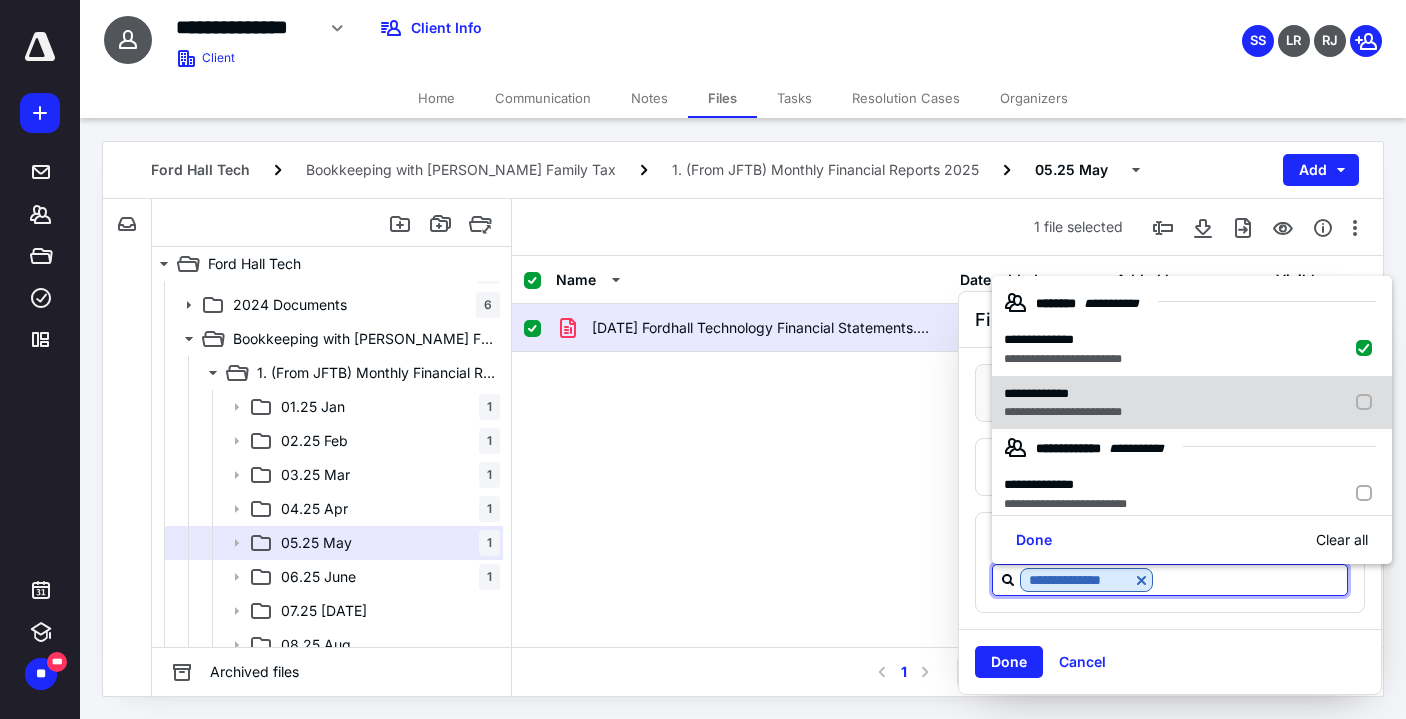 click at bounding box center (1368, 403) 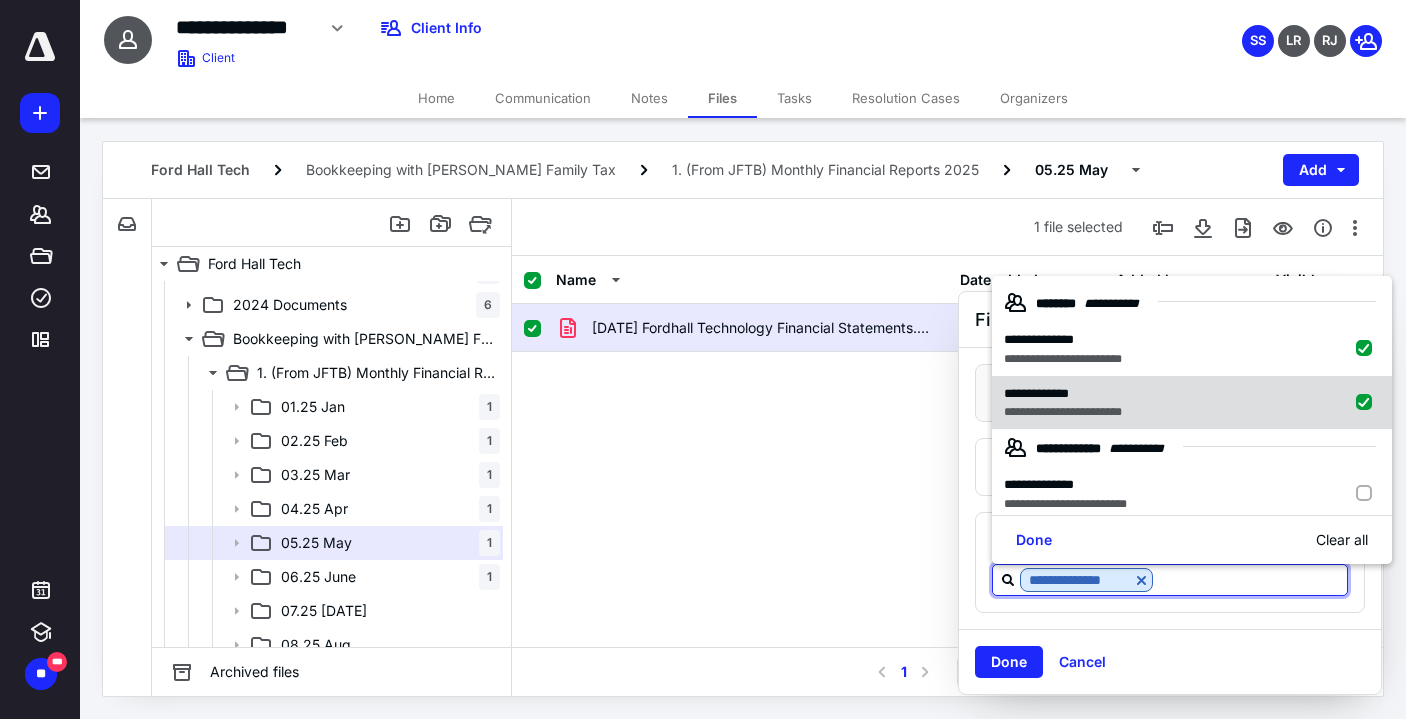 checkbox on "true" 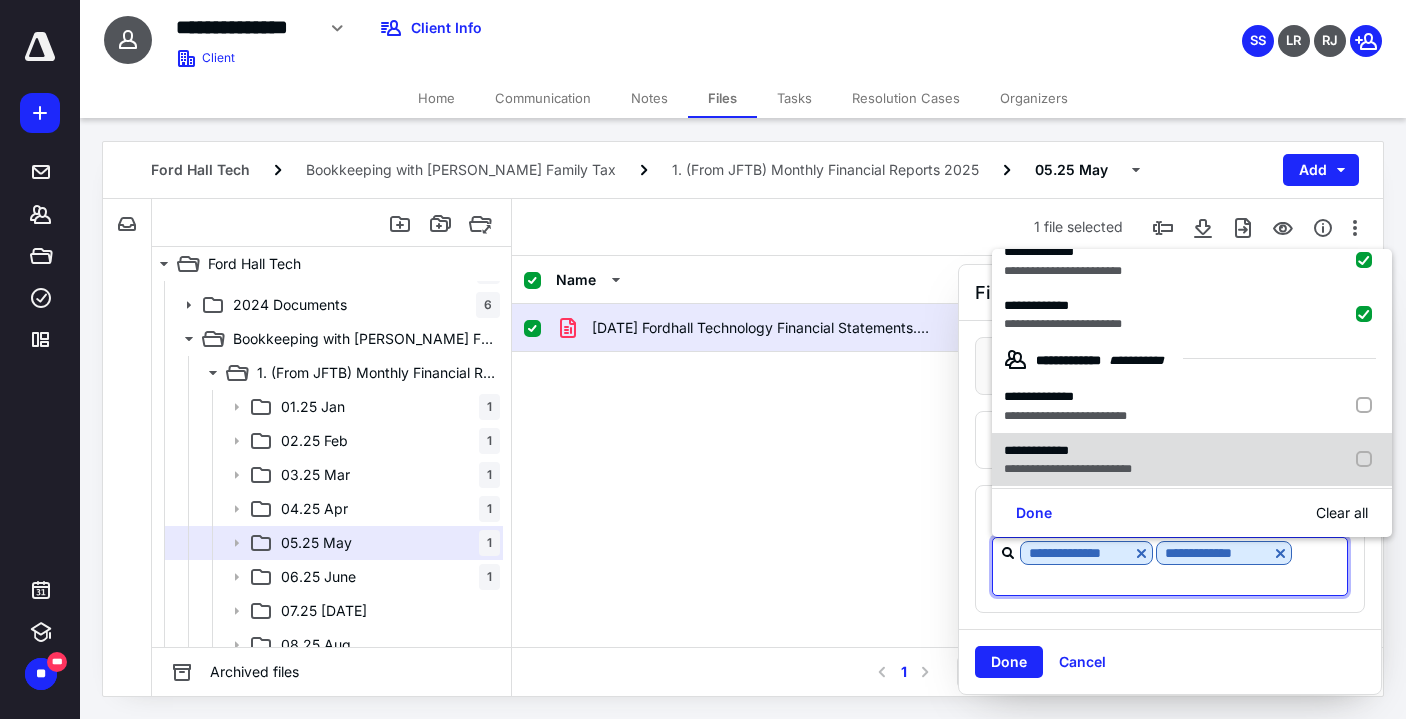 scroll, scrollTop: 67, scrollLeft: 0, axis: vertical 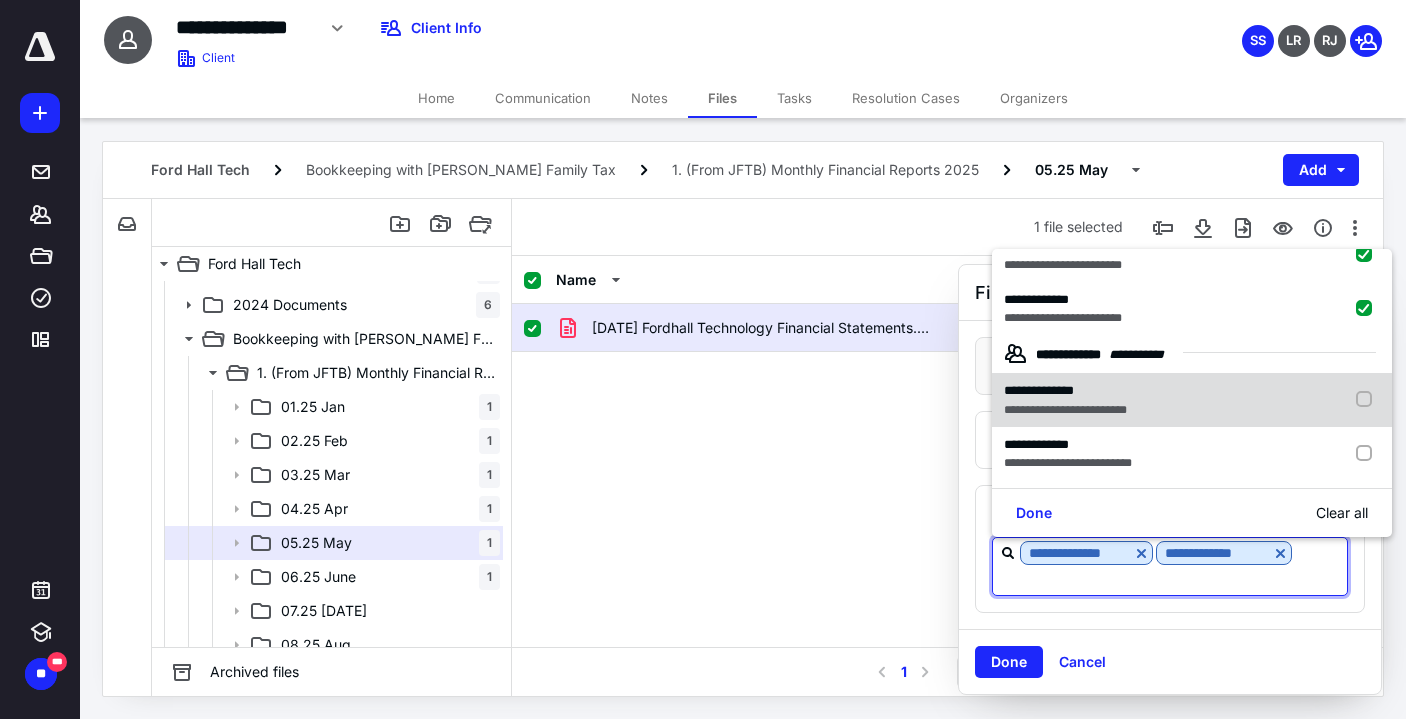 click at bounding box center (1368, 400) 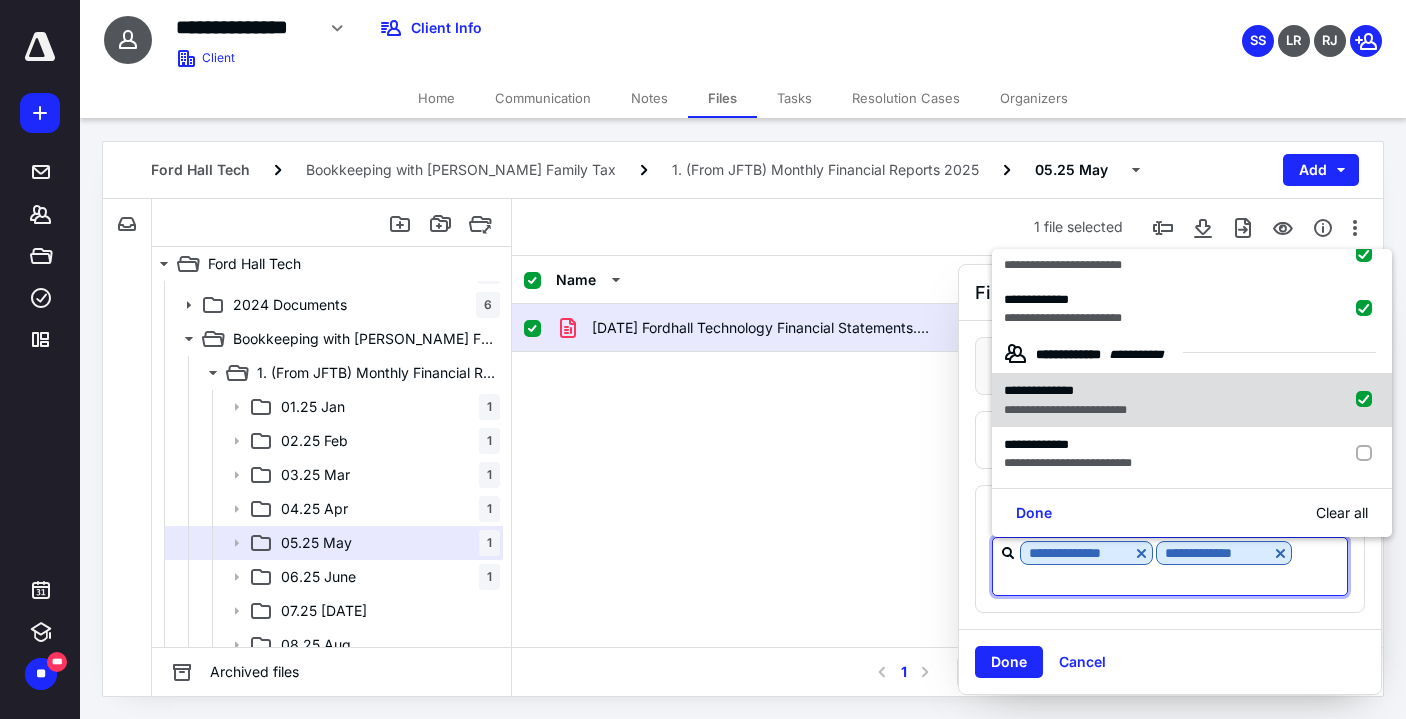 checkbox on "true" 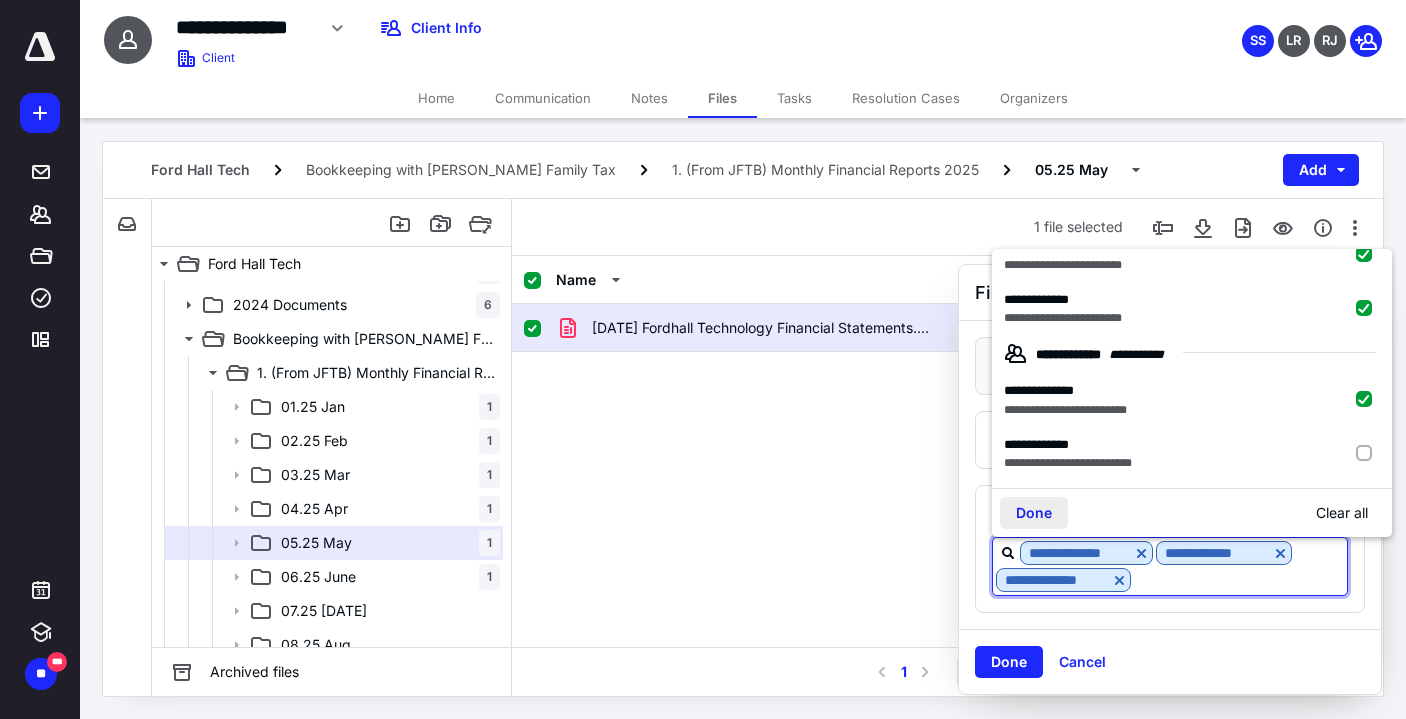 click on "Done" at bounding box center [1034, 513] 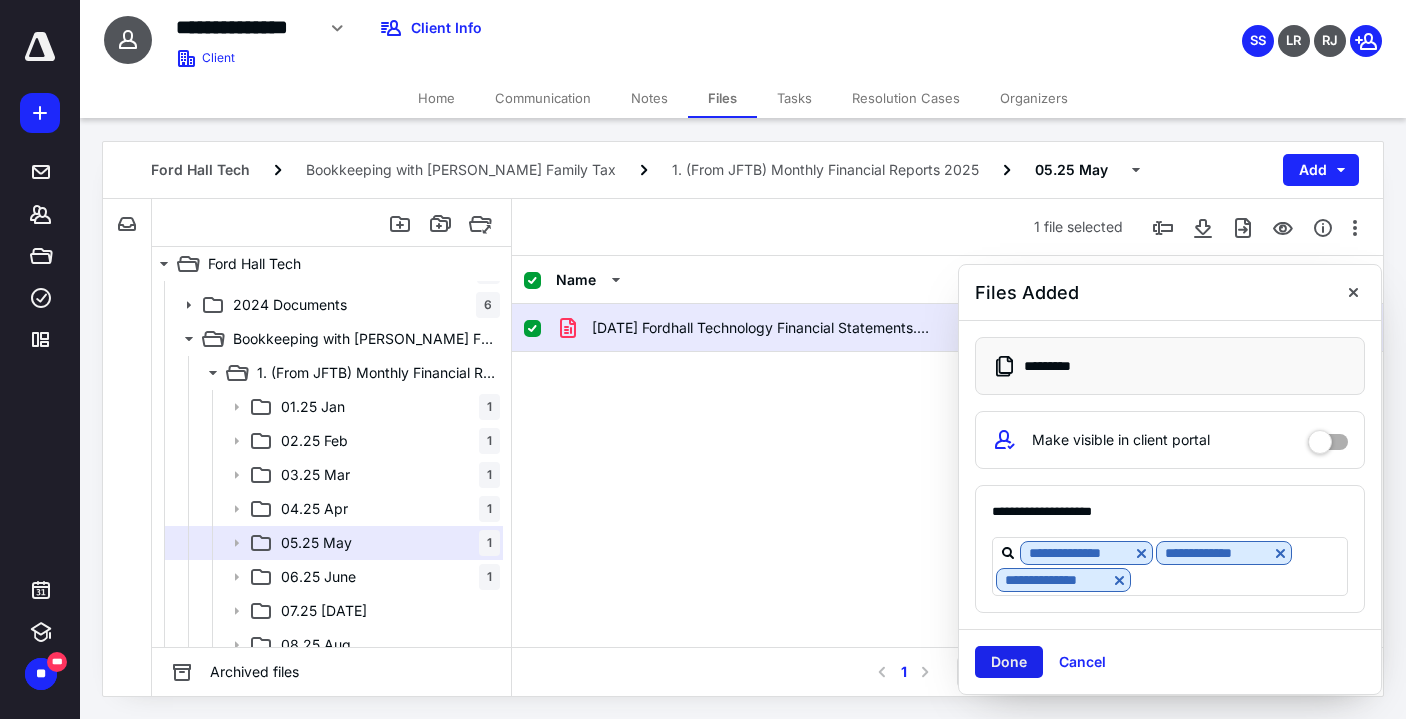 click on "Done" at bounding box center (1009, 662) 